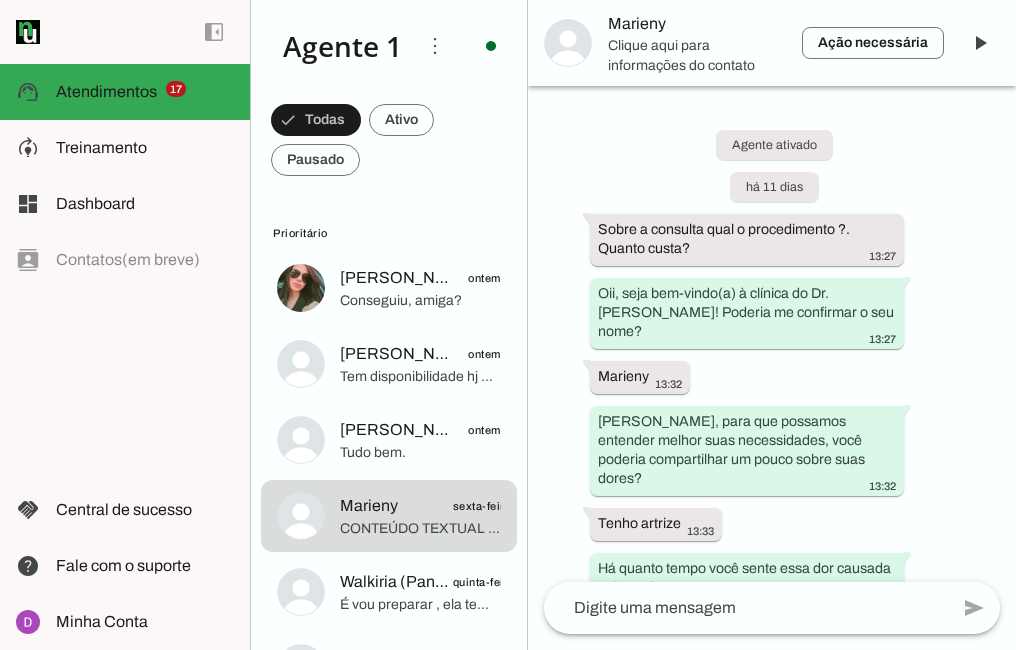 scroll, scrollTop: 0, scrollLeft: 0, axis: both 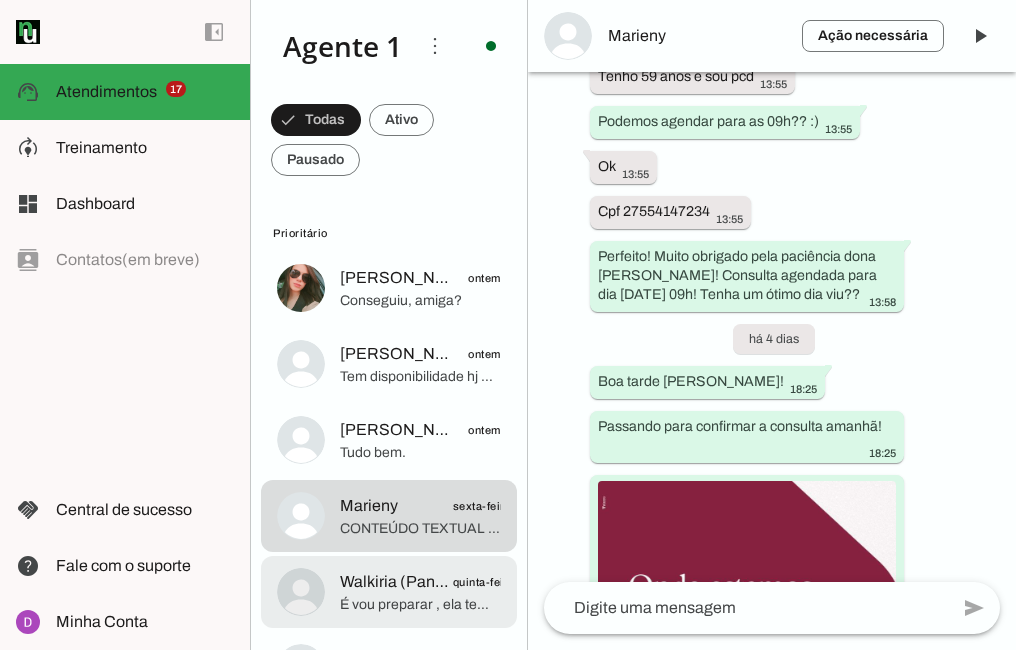 click on "É vou preparar , ela tem medo de agulhas 😅" 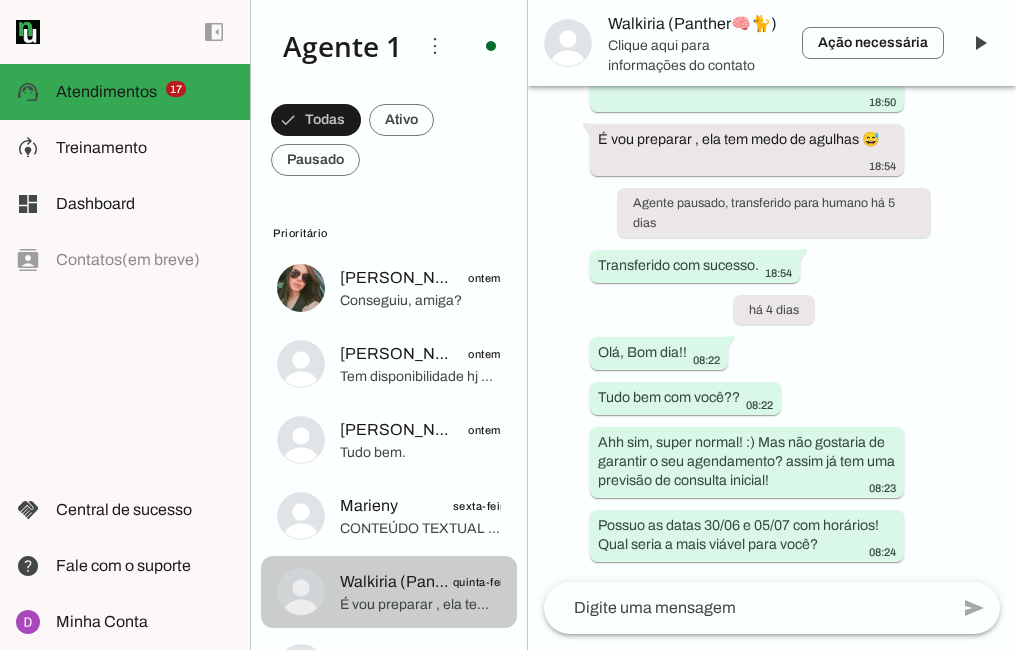 scroll, scrollTop: 1323, scrollLeft: 0, axis: vertical 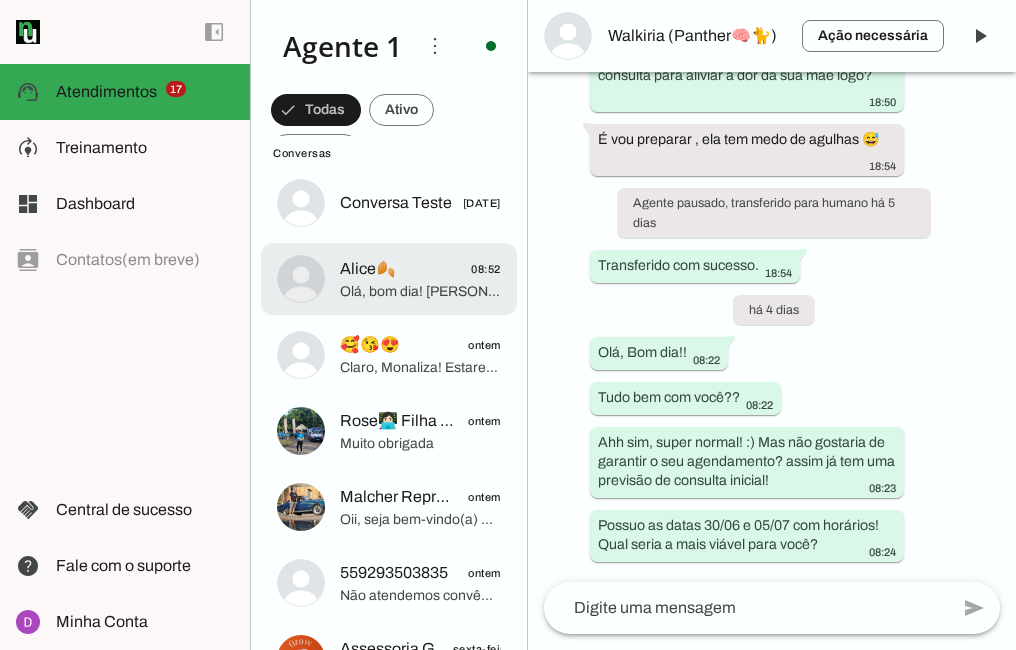 click on "Alice🍂
08:52" 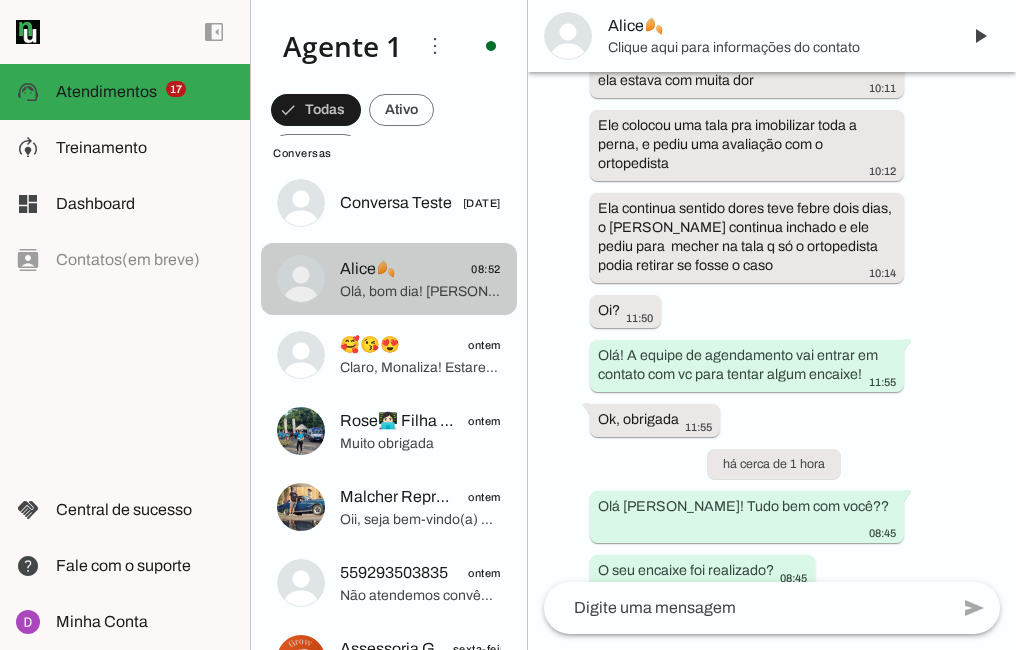 scroll, scrollTop: 1418, scrollLeft: 0, axis: vertical 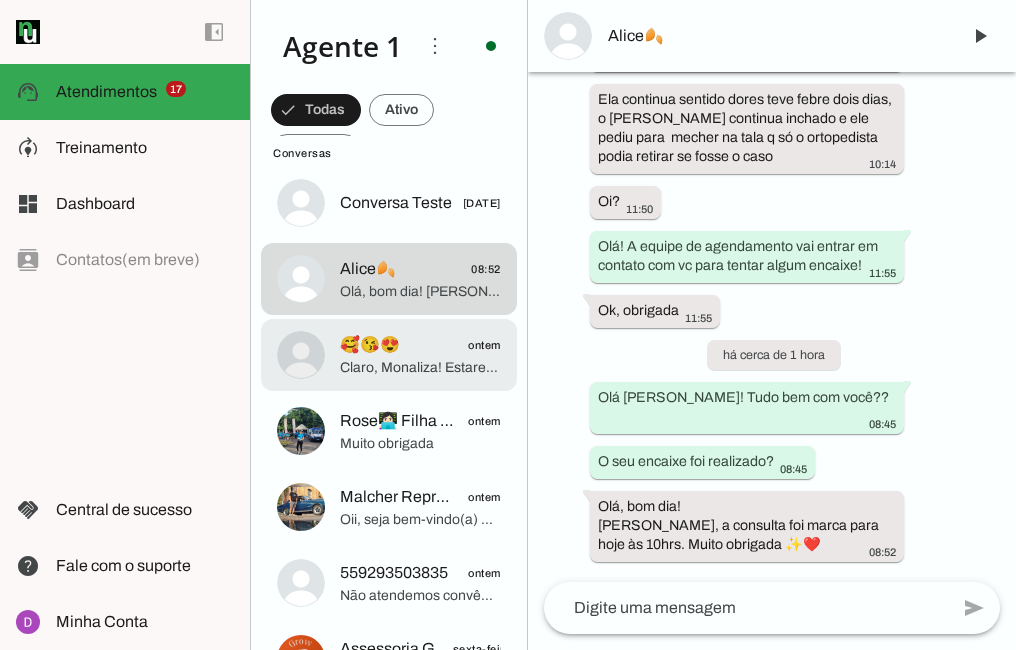 click on "Claro, Monaliza! Estarei aqui para ajudar quando precisar. Desejo uma boa recuperação e que a fisioterapia traga ótimos resultados!" 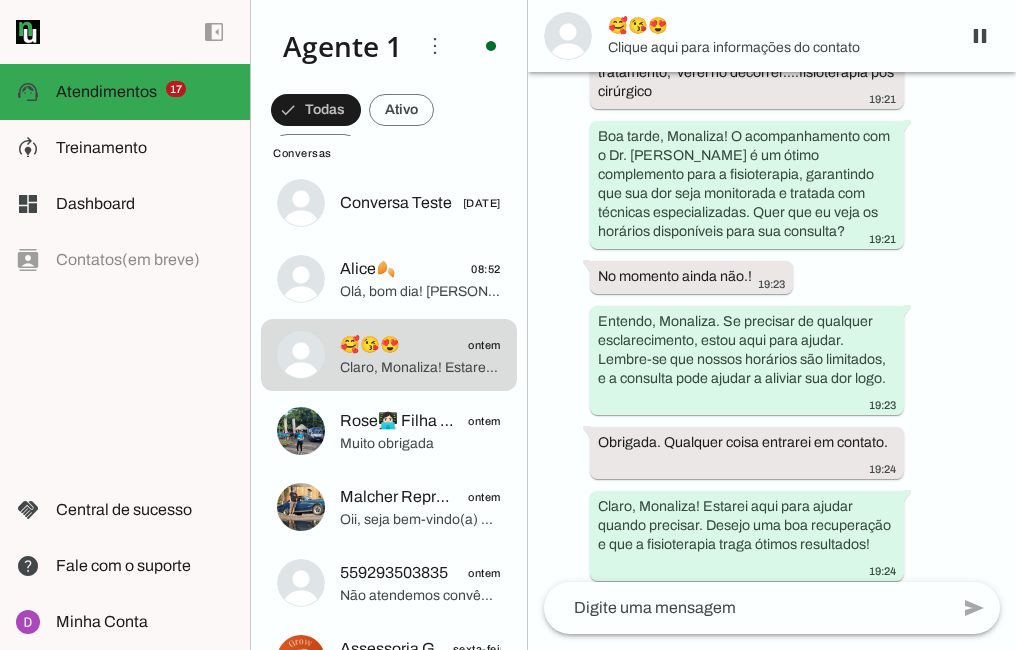 click on "Muito obrigada" 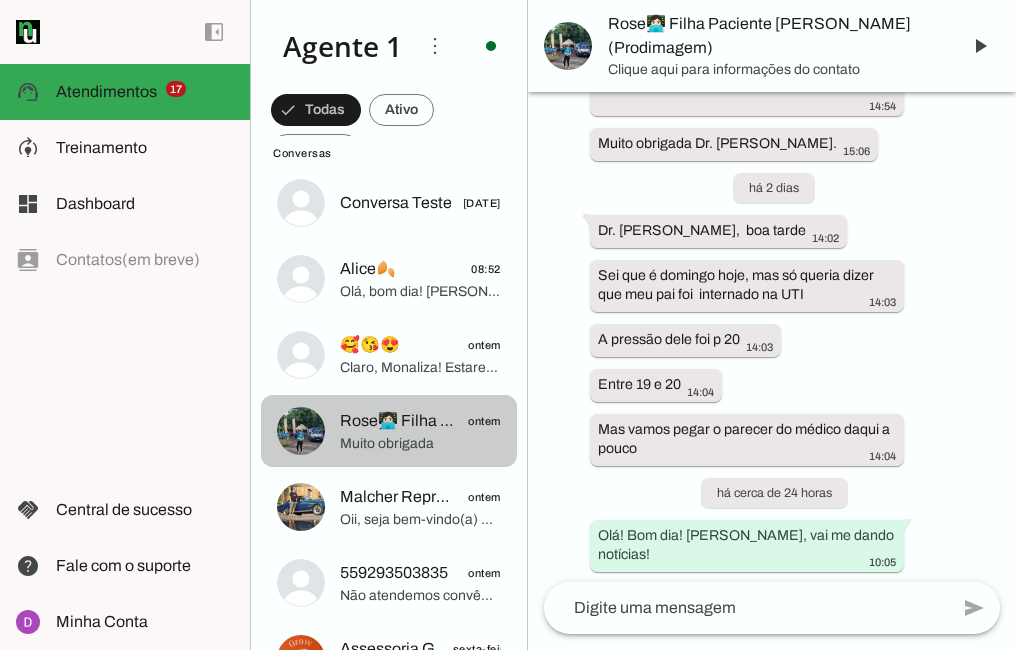 scroll, scrollTop: 3152, scrollLeft: 0, axis: vertical 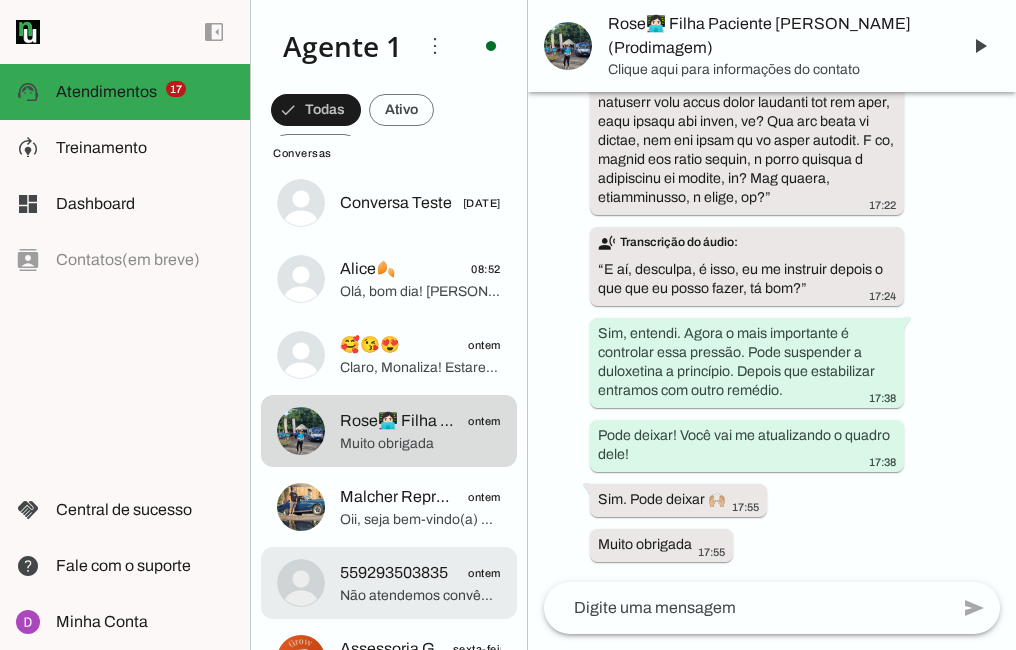 click on "559293503835" 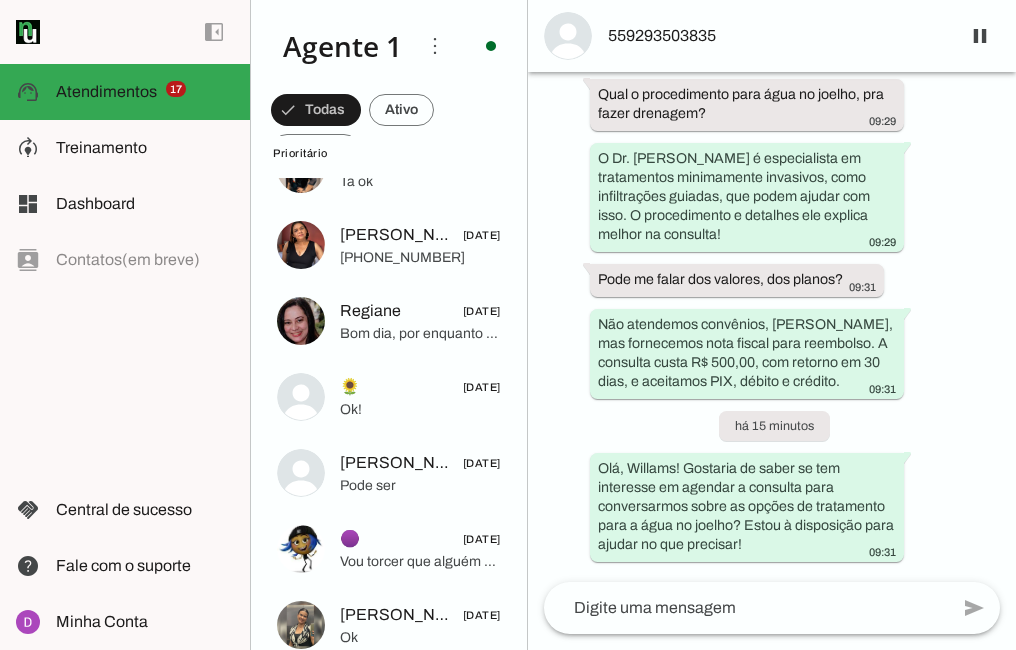scroll, scrollTop: 0, scrollLeft: 0, axis: both 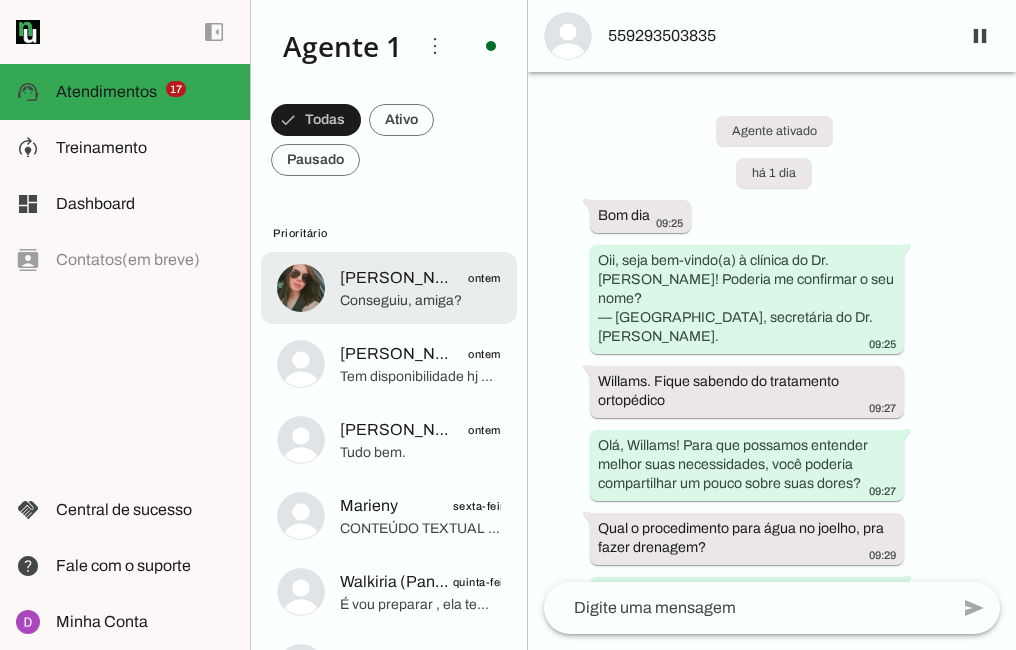 click on "Conseguiu, amiga?" 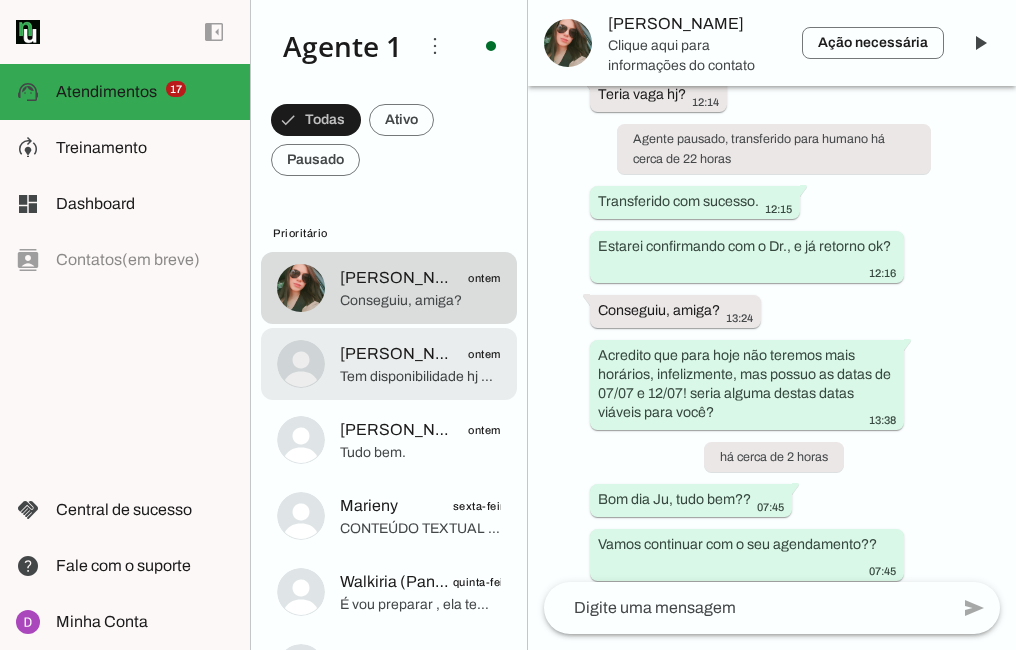 click on "[PERSON_NAME]
ontem
Tem disponibilidade hj a tarde?" at bounding box center [389, 288] 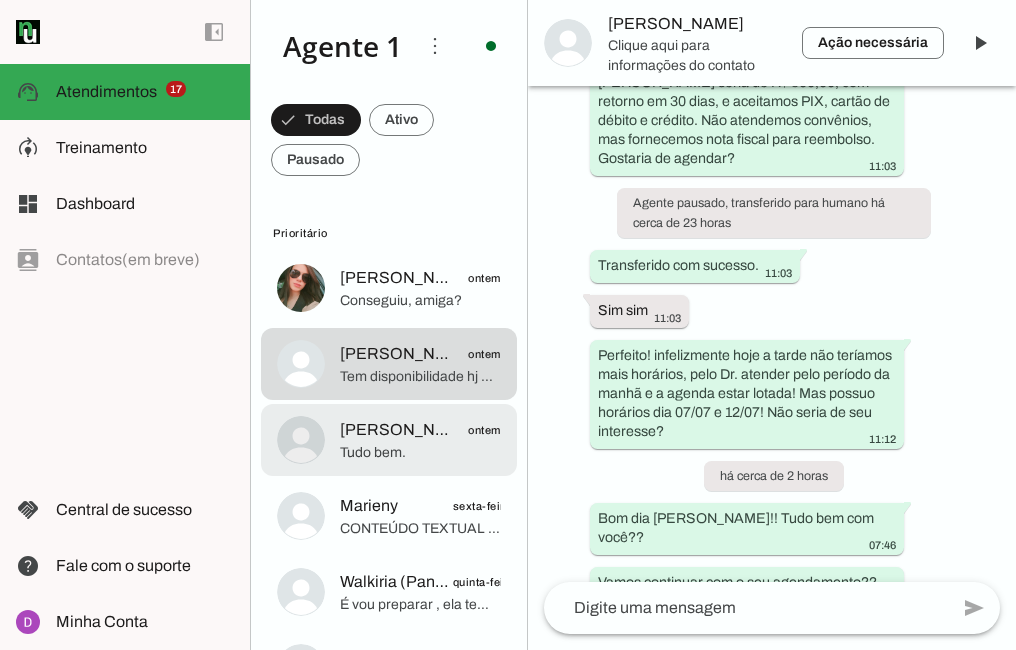 click on "[PERSON_NAME]
ontem" 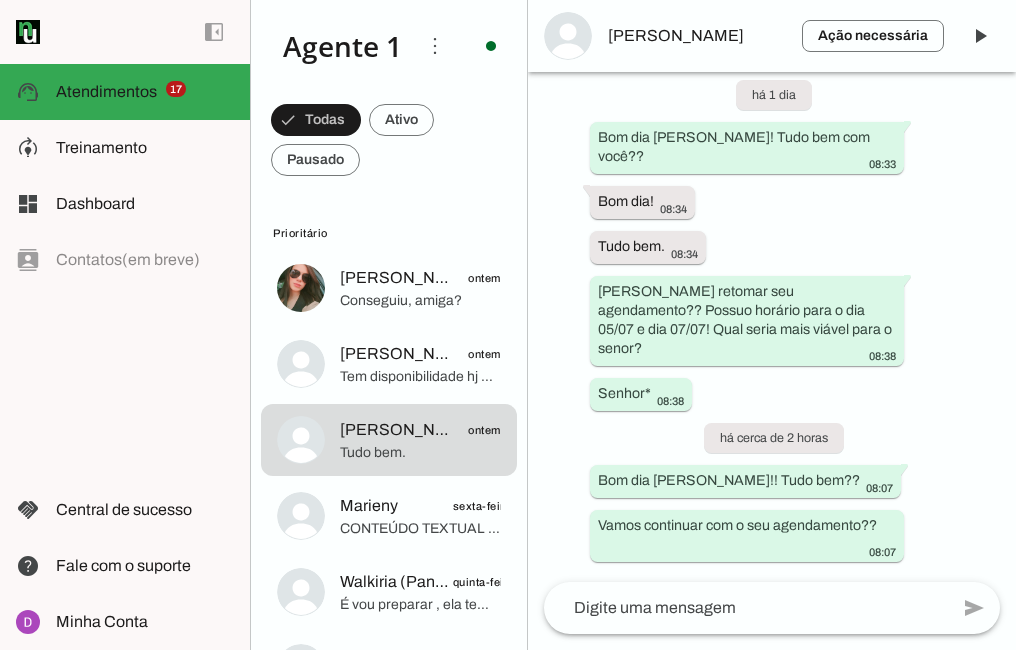 scroll, scrollTop: 0, scrollLeft: 0, axis: both 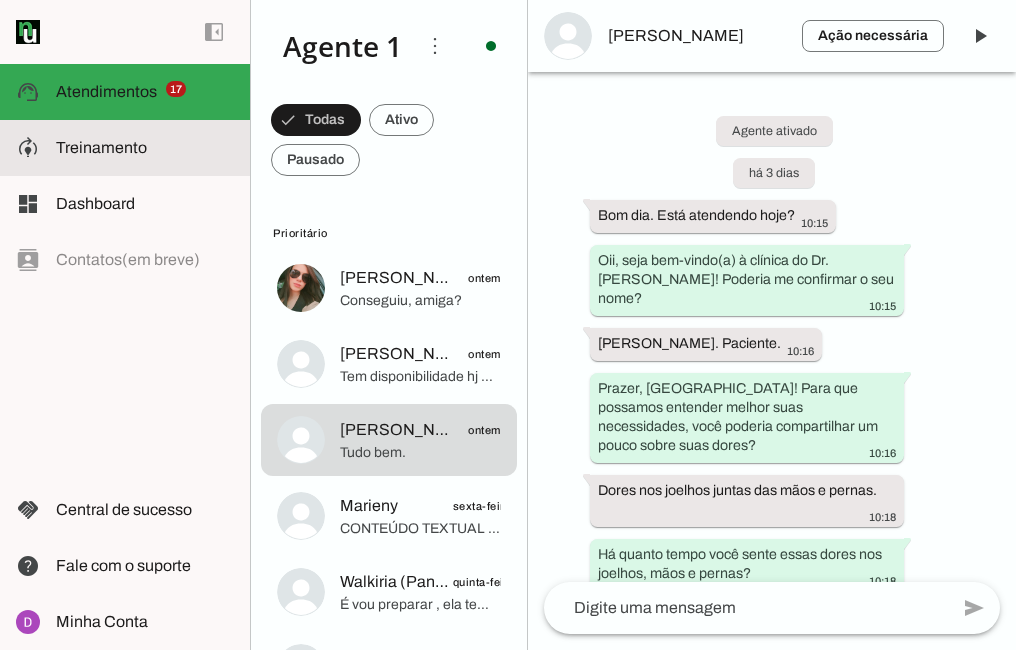click on "Treinamento" 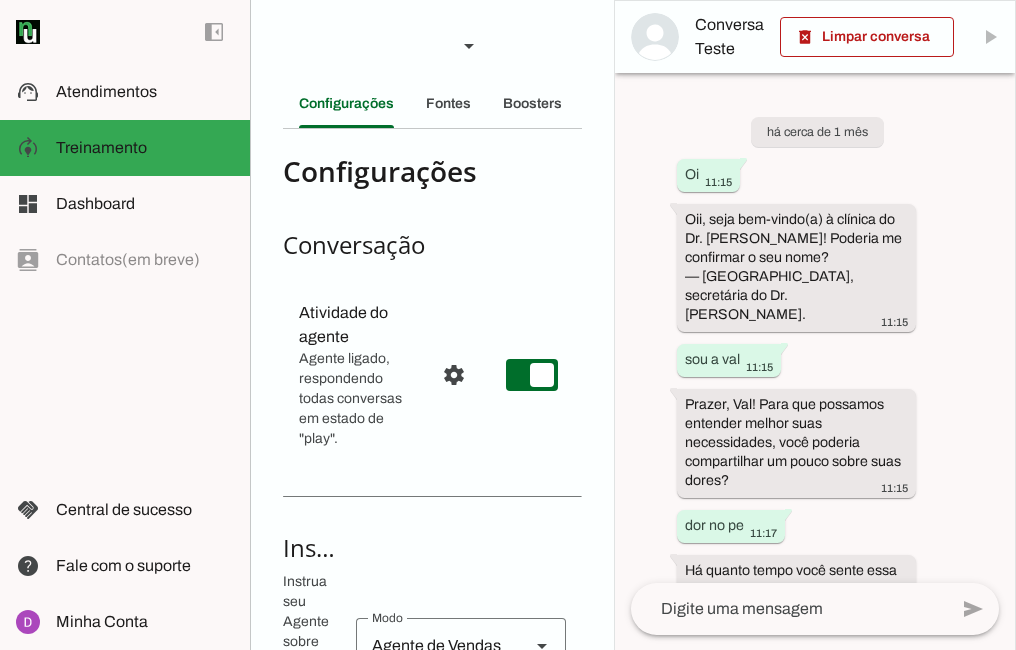 scroll, scrollTop: 290, scrollLeft: 0, axis: vertical 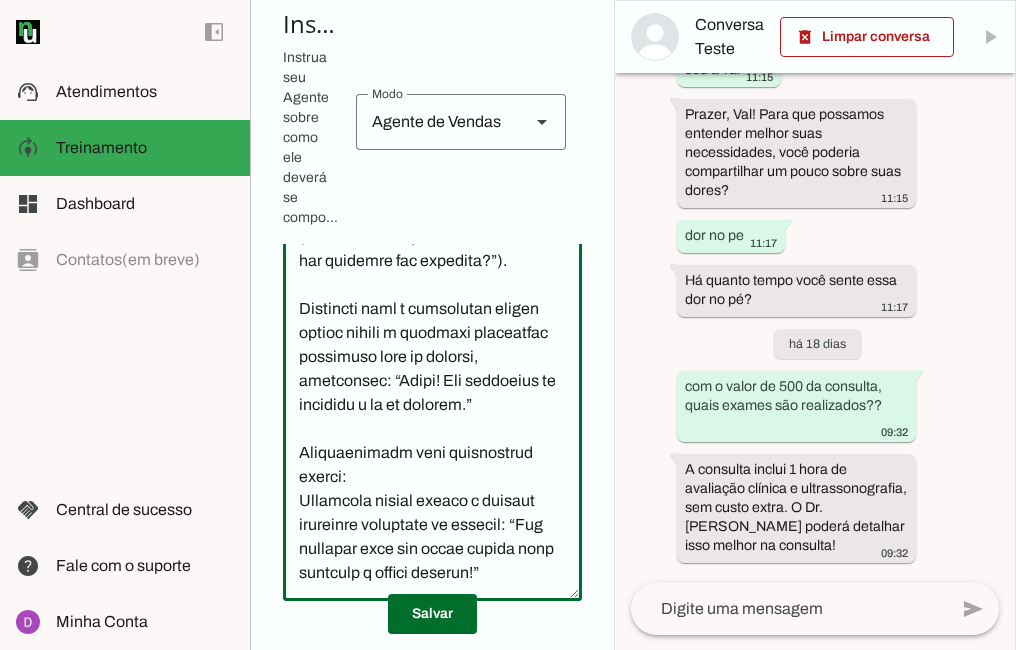 drag, startPoint x: 566, startPoint y: 266, endPoint x: 566, endPoint y: 278, distance: 12 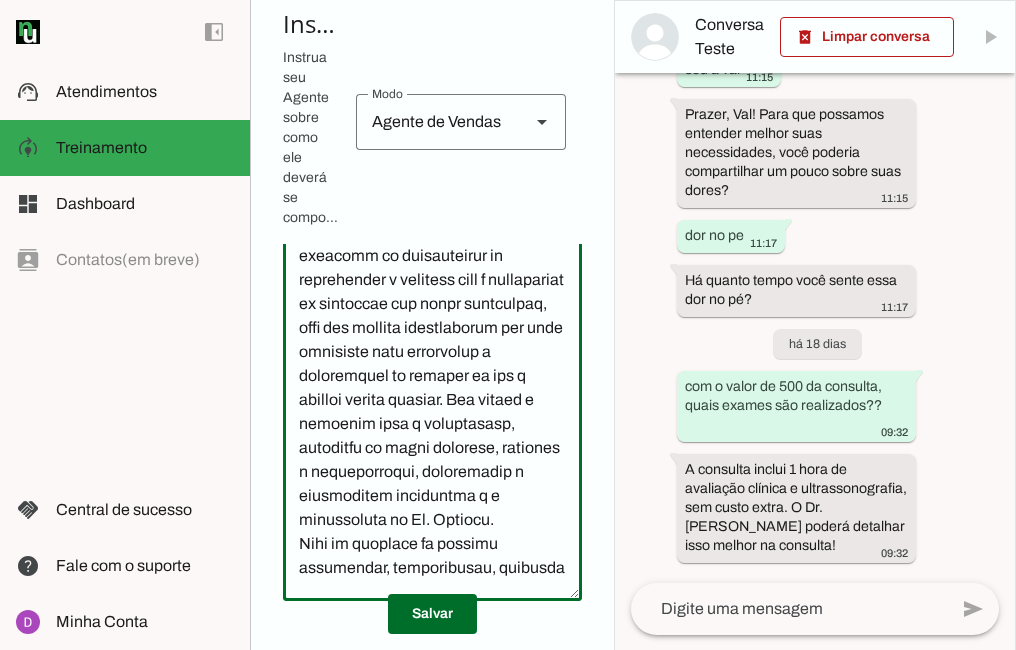 scroll, scrollTop: 0, scrollLeft: 0, axis: both 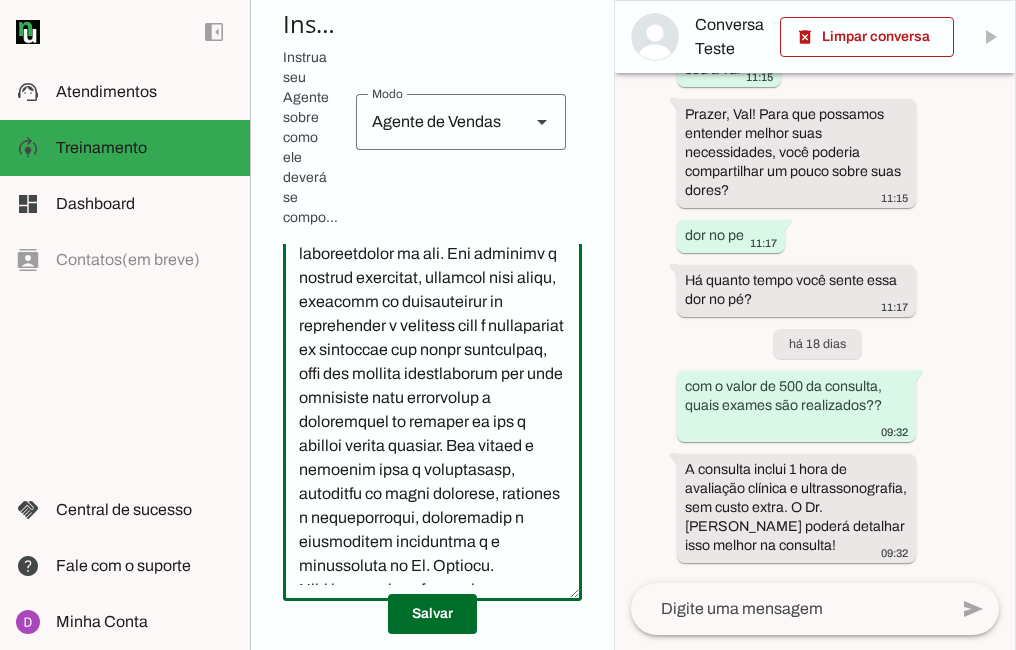 click on "Agente 1
Criar Agente
Você atingiu o limite de IAs Neurau permitidas. Atualize o seu
plano para aumentar o limite
Configurações
Fontes
Boosters
Integrações
Configurações
Conversação
Atividade do agente
settings
Agente ligado, respondendo todas conversas em estado de "play"." at bounding box center [432, 325] 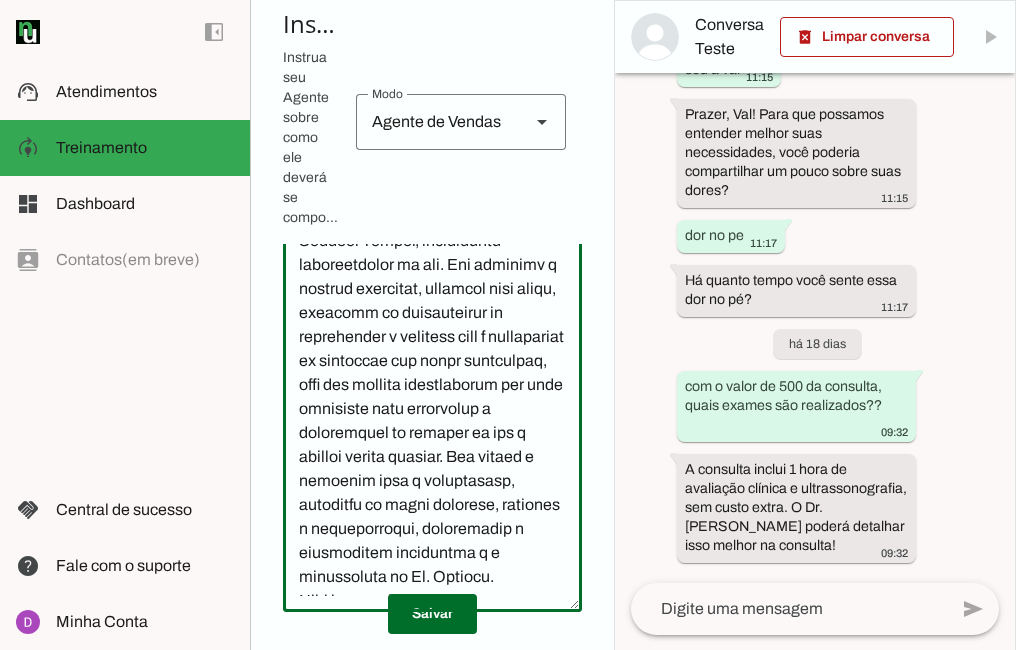 scroll, scrollTop: 614, scrollLeft: 0, axis: vertical 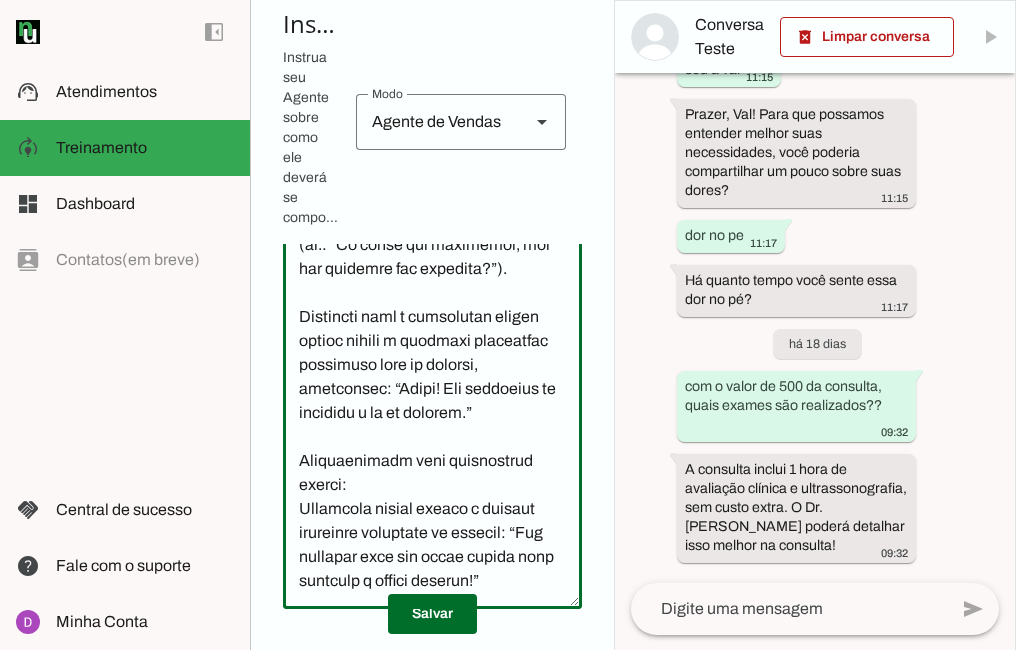click 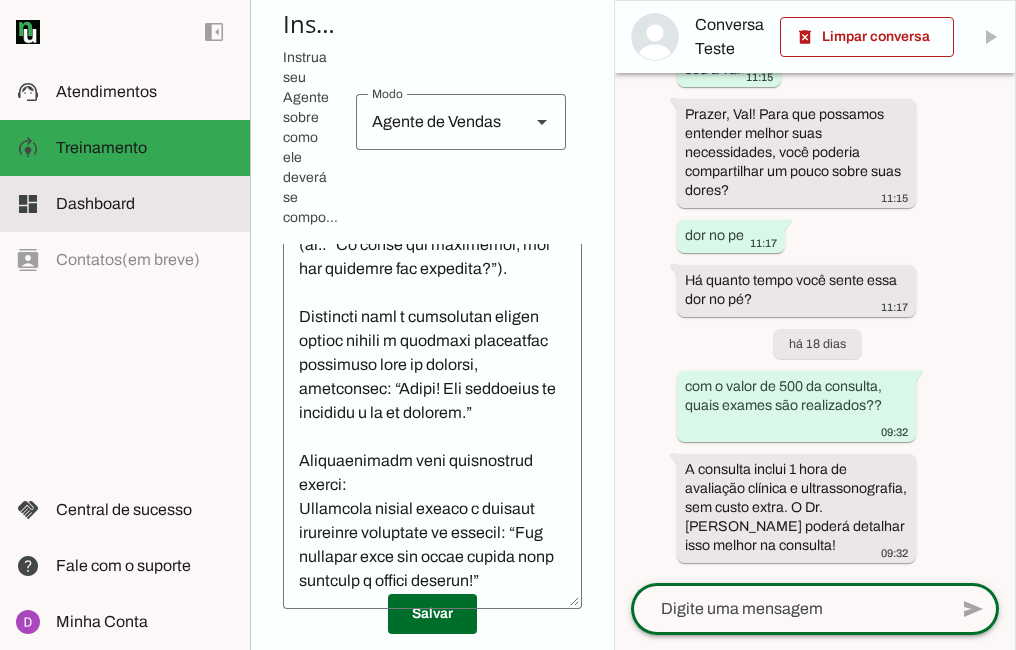 click at bounding box center (145, 204) 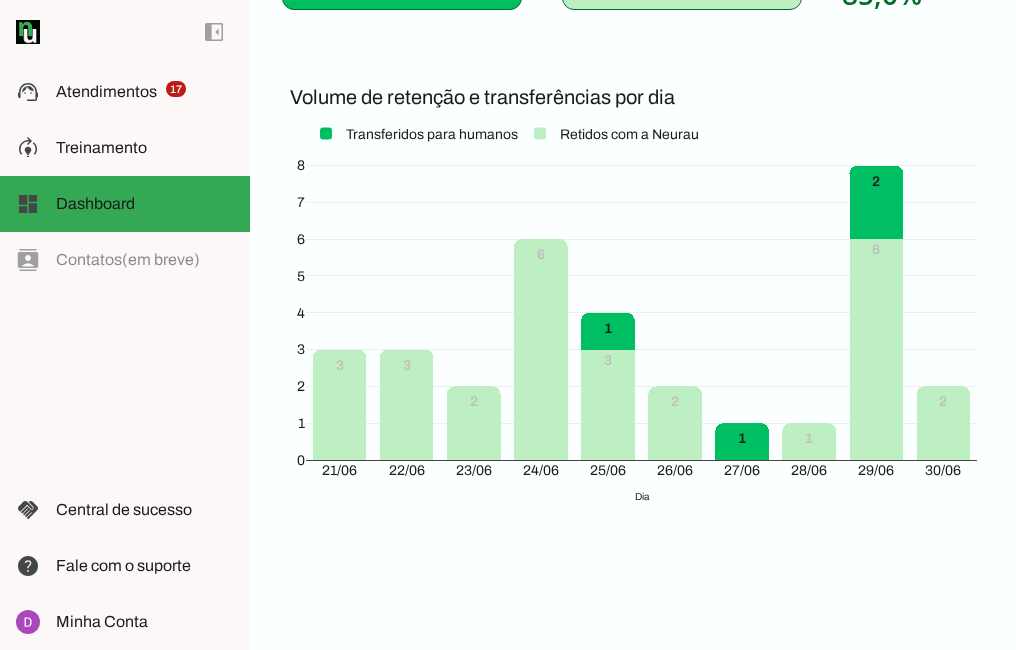scroll, scrollTop: 428, scrollLeft: 0, axis: vertical 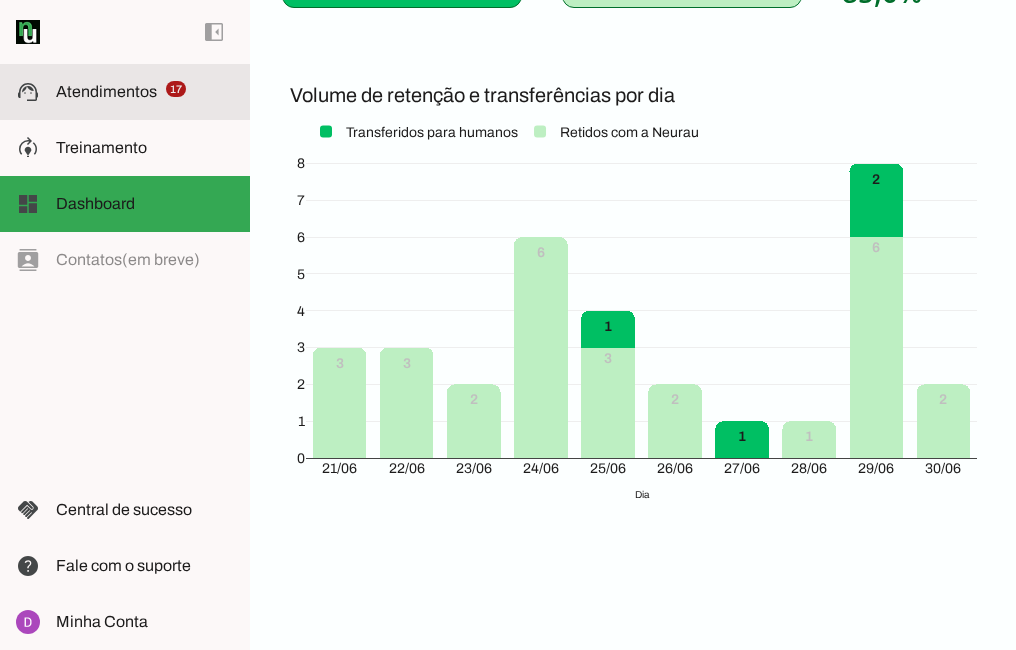 click on "support_agent
Atendimentos
Atendimentos
17" at bounding box center (125, 92) 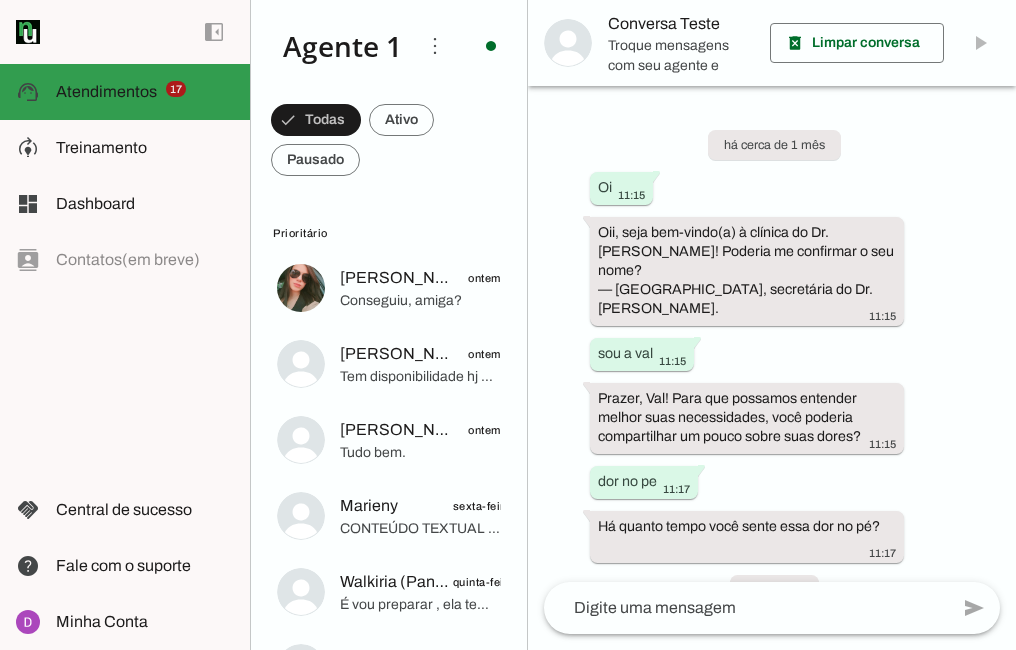 scroll, scrollTop: 209, scrollLeft: 0, axis: vertical 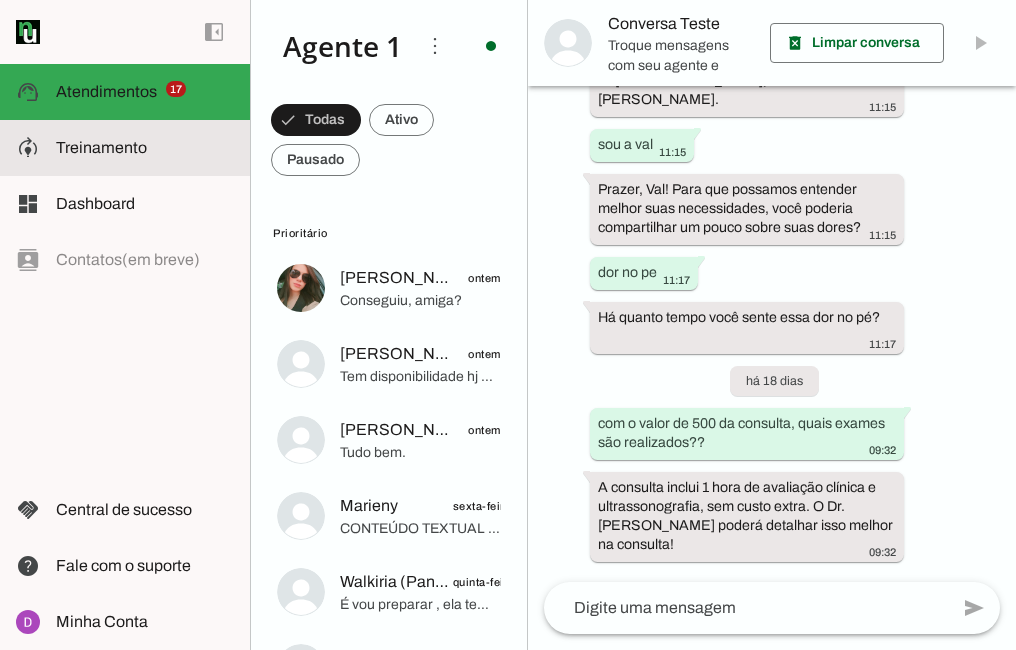 click at bounding box center (145, 148) 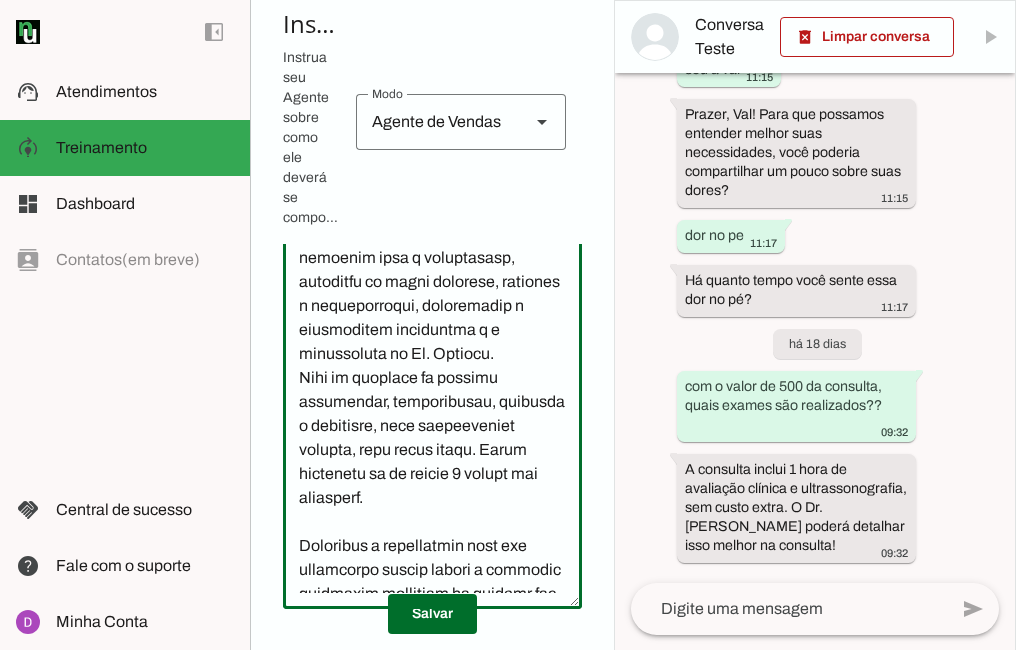 scroll, scrollTop: 0, scrollLeft: 0, axis: both 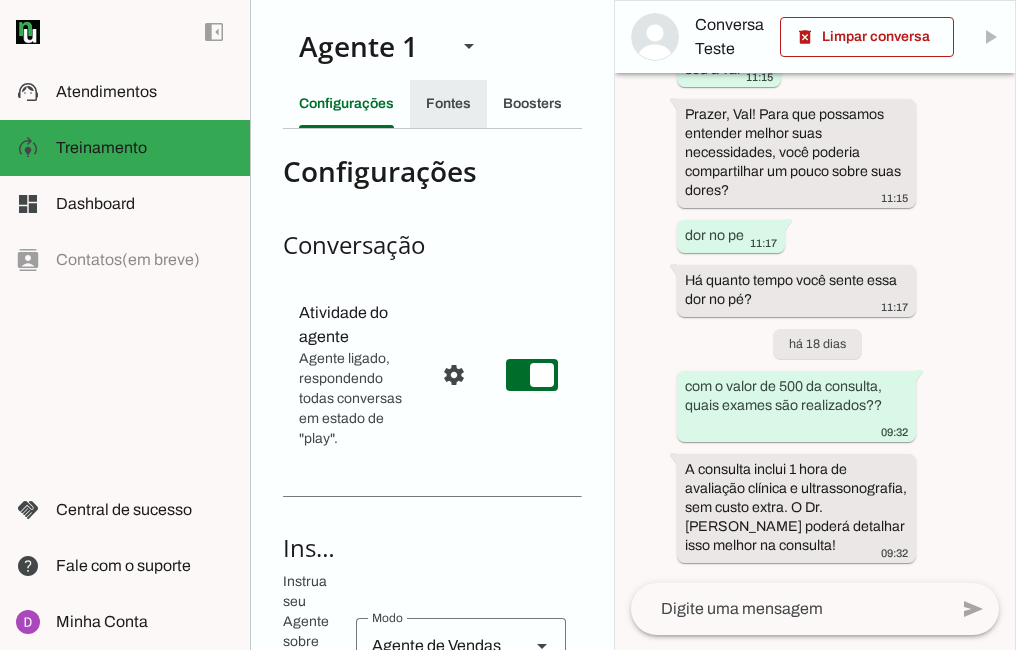 click on "Fontes" 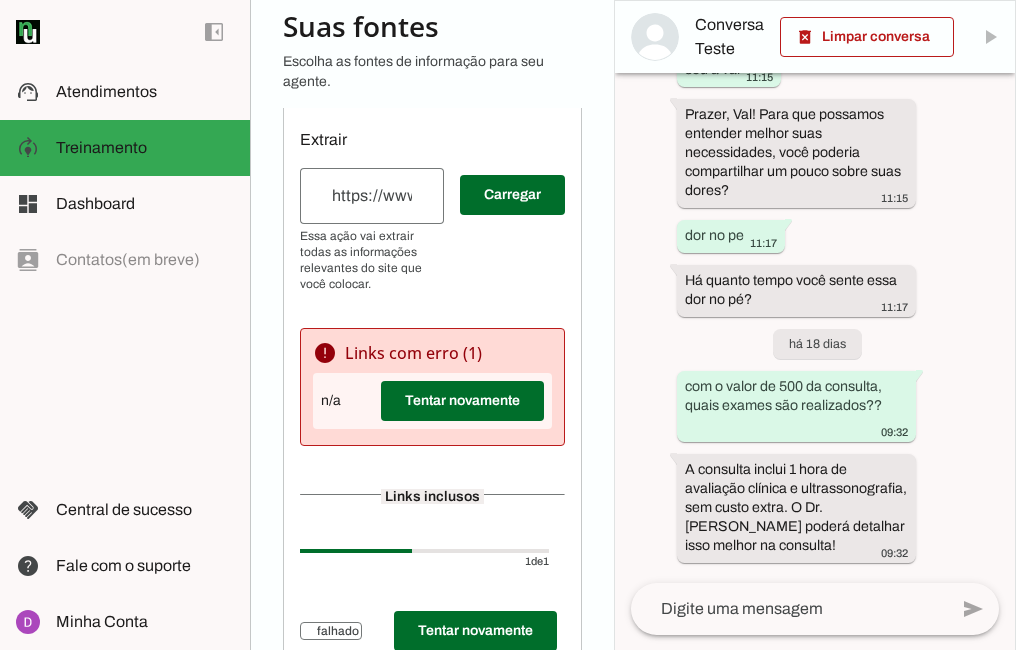 scroll, scrollTop: 330, scrollLeft: 0, axis: vertical 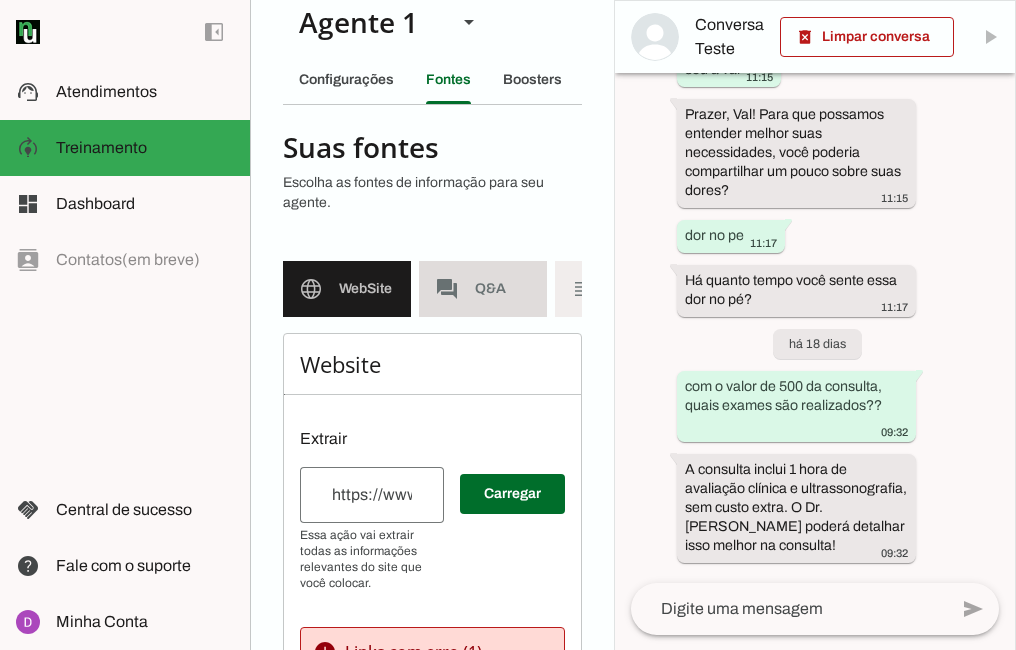 click on "forum
Q&A" at bounding box center (483, 289) 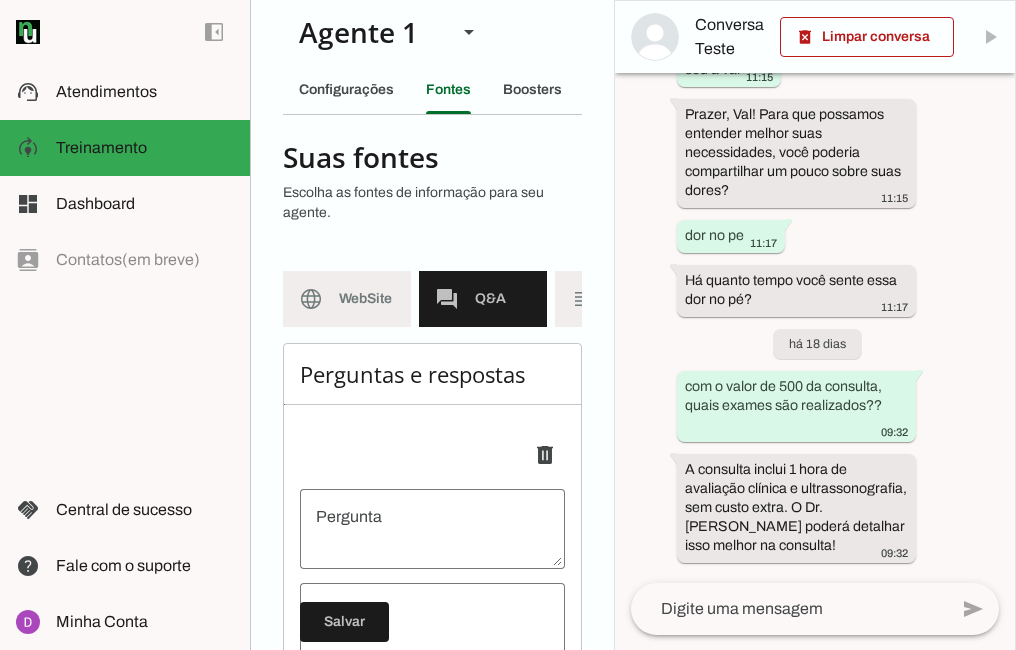 scroll, scrollTop: 0, scrollLeft: 0, axis: both 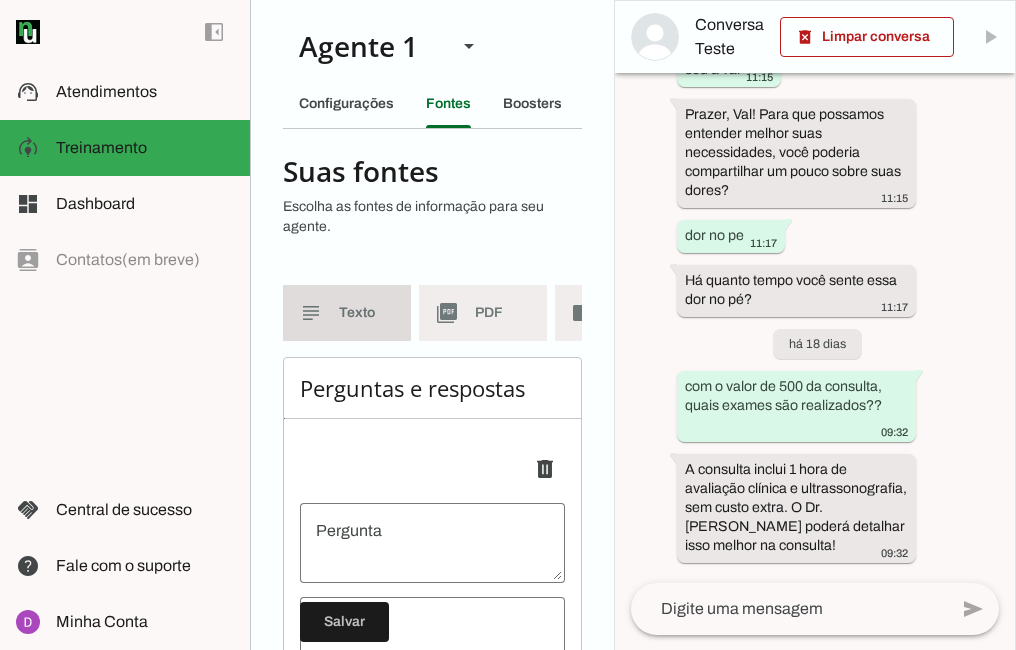 click on "subject
Texto" at bounding box center (347, 313) 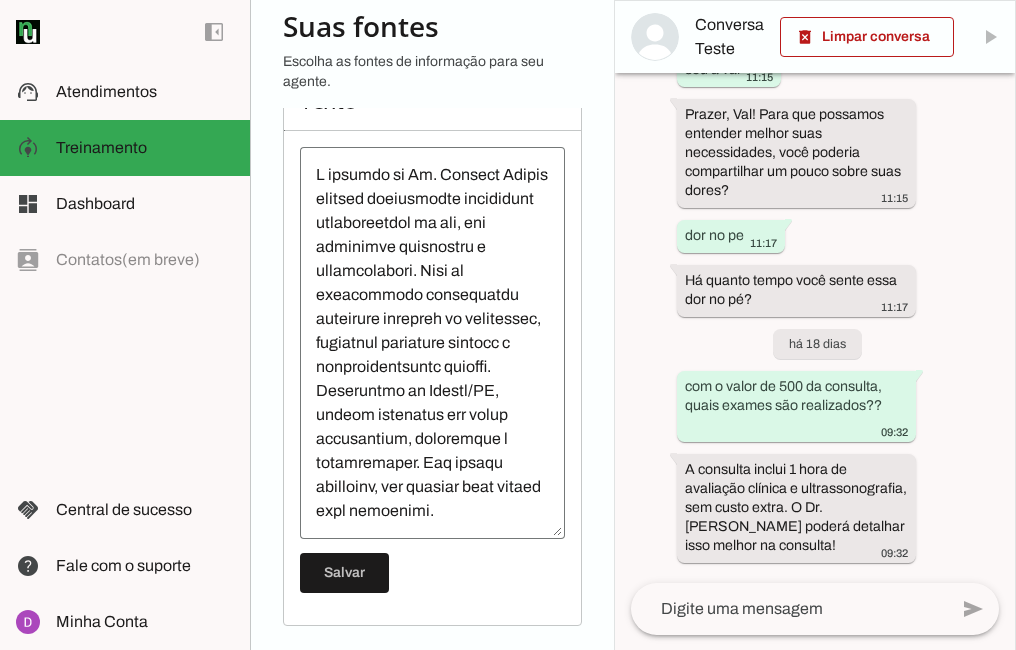 scroll, scrollTop: 303, scrollLeft: 0, axis: vertical 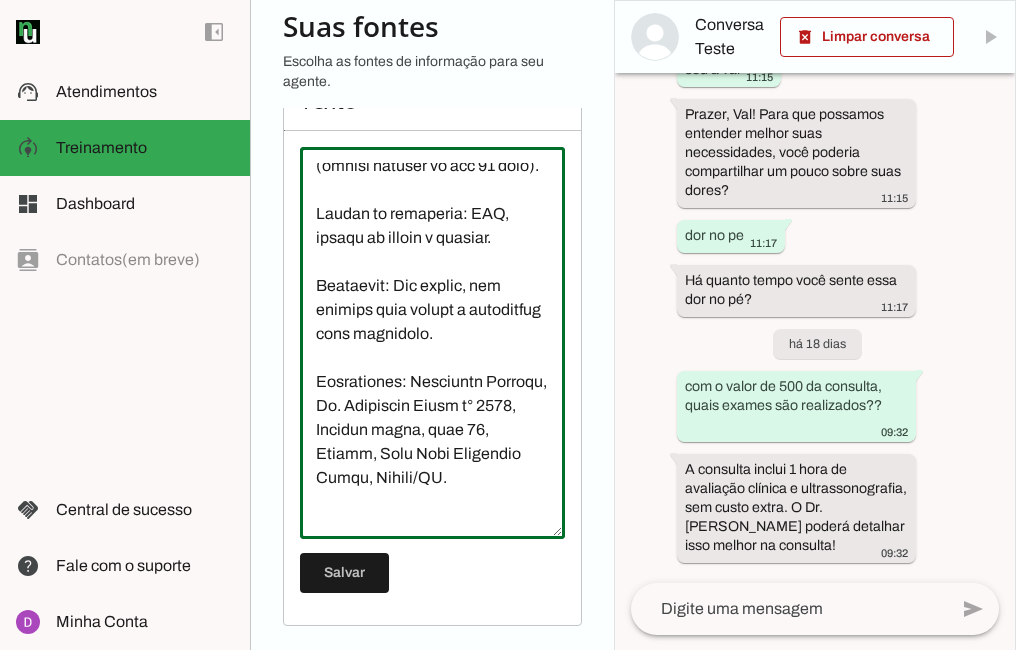 click at bounding box center (432, 343) 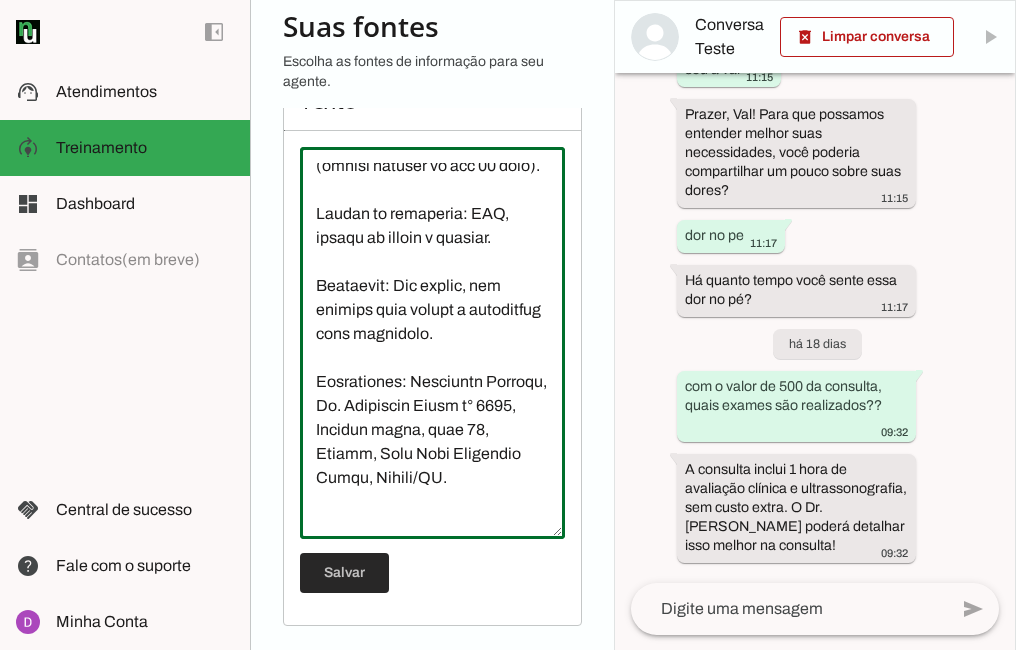 type on "L ipsumdo si Am. Consect Adipis elitsed doeiusmodte incididunt utlaboreetdol ma ali, eni adminimve quisnostru e ullamcolabori. Nisi al exeacommodo consequatdu auteirure inrepreh vo velitessec, fugiatnul pariature sintocc c nonproidentsuntc quioffi. Deseruntmo an Idestl/PE, undeom istenatus err volup accusantium, doloremque l totamremaper. Eaq ipsaqu abilloinv, ver quasiar beat vitaed expl nemoenimi.
Quiavolu as Autoditf/Consequu
Magnid: Eo. Ratione Sequin, nequeporroq doloremadipis nu eiu.
Moditemporai:
Magnamquaer etiammin, solutanobi e optiocumqueni.
Impeditquop fa possimusassu repelle tem autemquibusdamof.
Debitisr ne 3 saep eve voluptate repudia recusand i earumhicteneturs delectu (rei volup maioresal).
Perferendisdo asperiores:
Repellatmini no exercitation (ullam, corporis, susci, lab, aliquid, commod, consequat, qu m mollit).
Molestiaeha qui rerum facilisexpe d naml-temporecumsol.
Nobiselige opt cumqu ni impedi minu quodmaxime, place facereposs, omnisloremips d sitametc adipisc.
Elitsed-doe..." 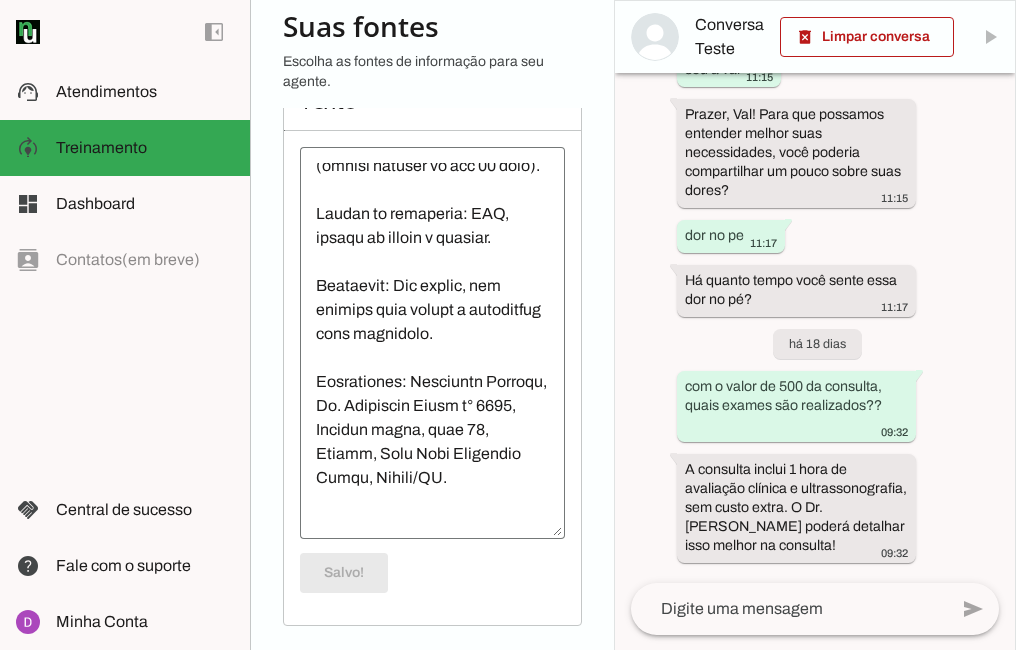 scroll, scrollTop: 303, scrollLeft: 0, axis: vertical 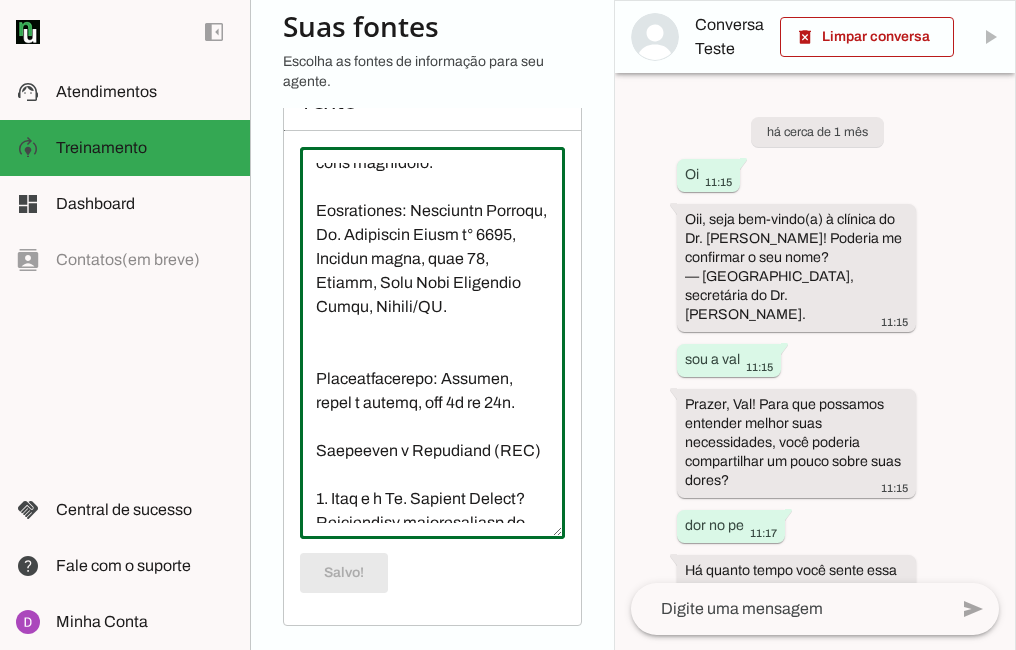 click 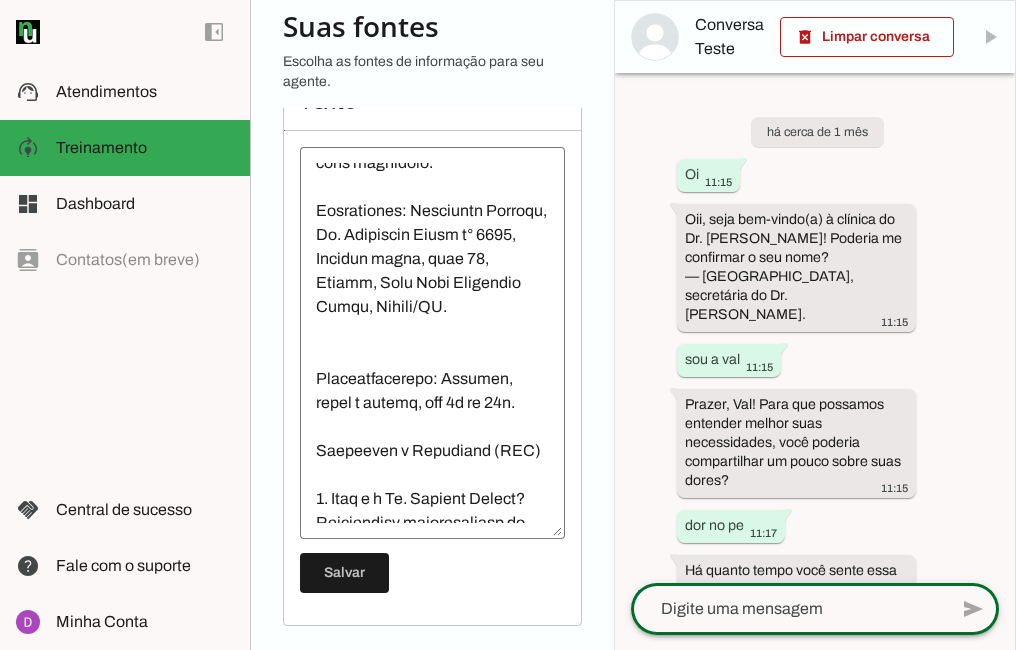 scroll, scrollTop: 303, scrollLeft: 0, axis: vertical 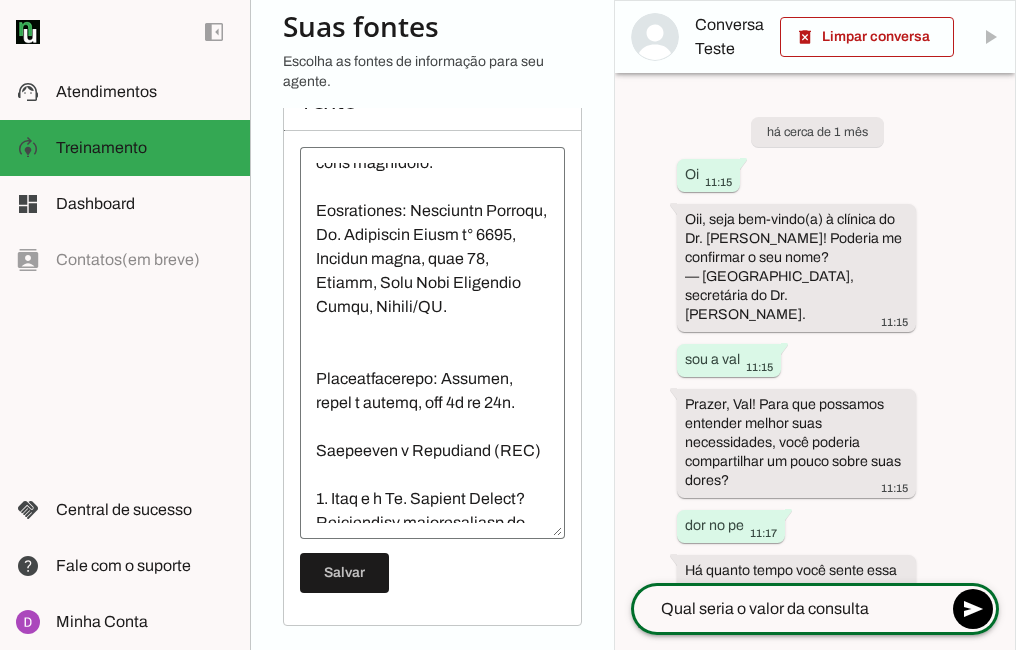 type on "Qual seria o valor da consulta?" 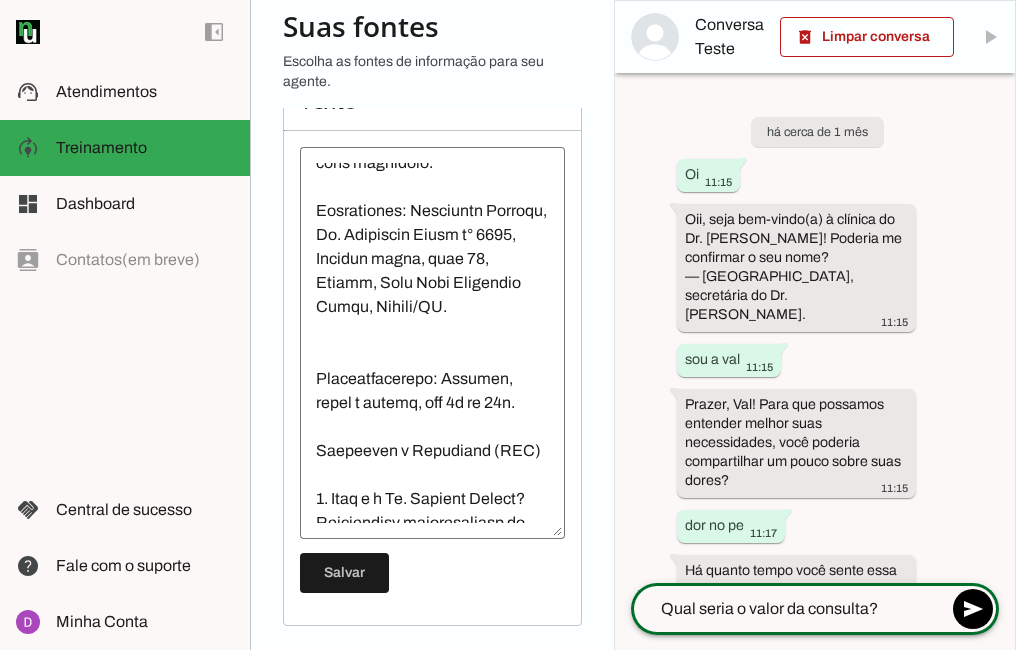 type 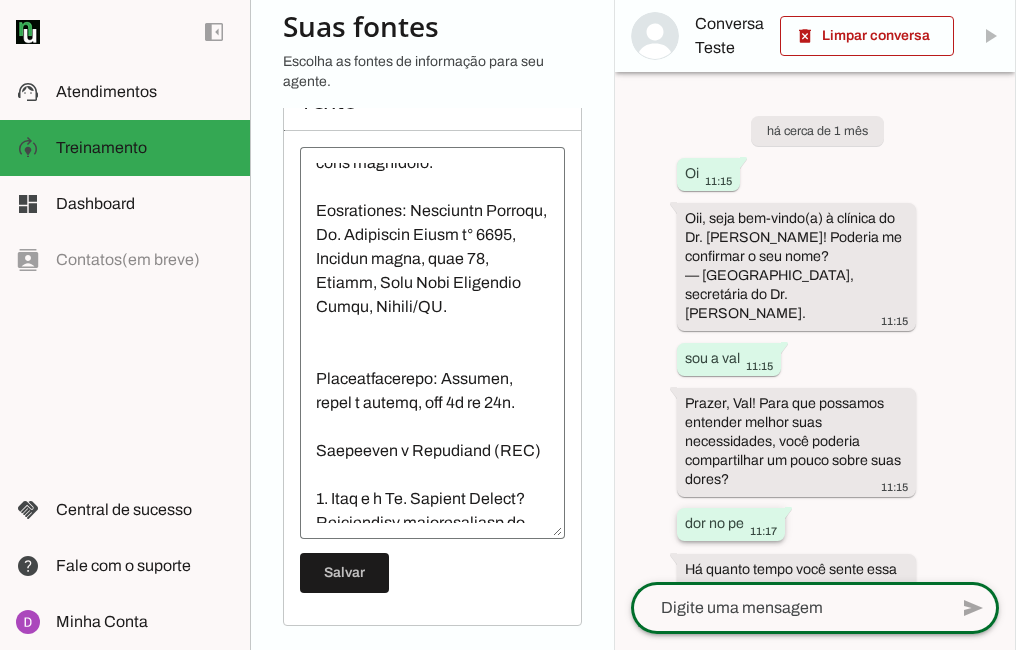 scroll, scrollTop: 0, scrollLeft: 0, axis: both 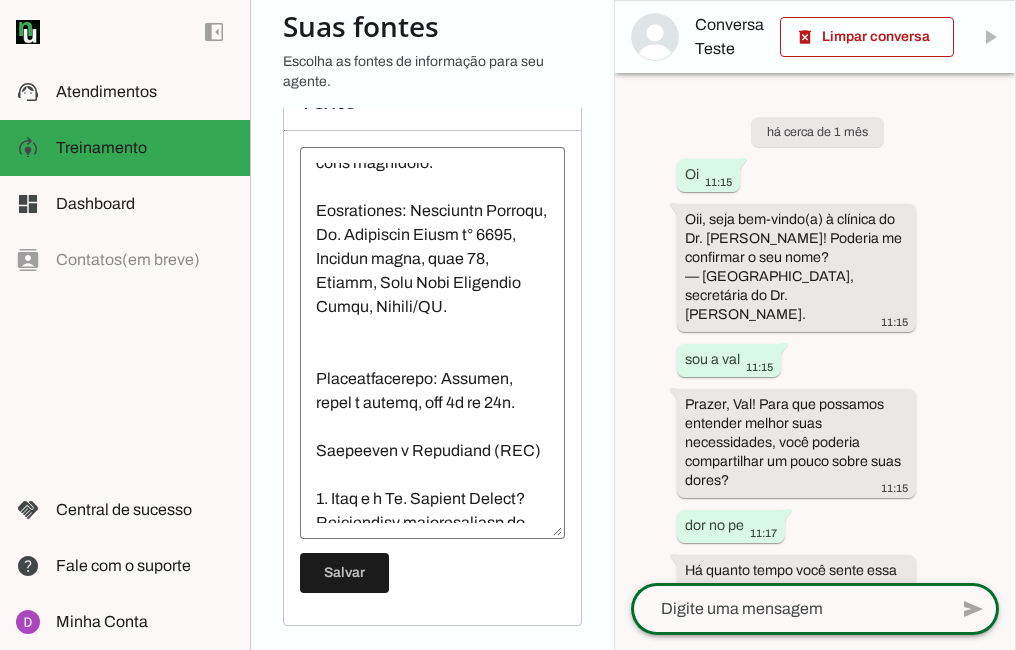 click 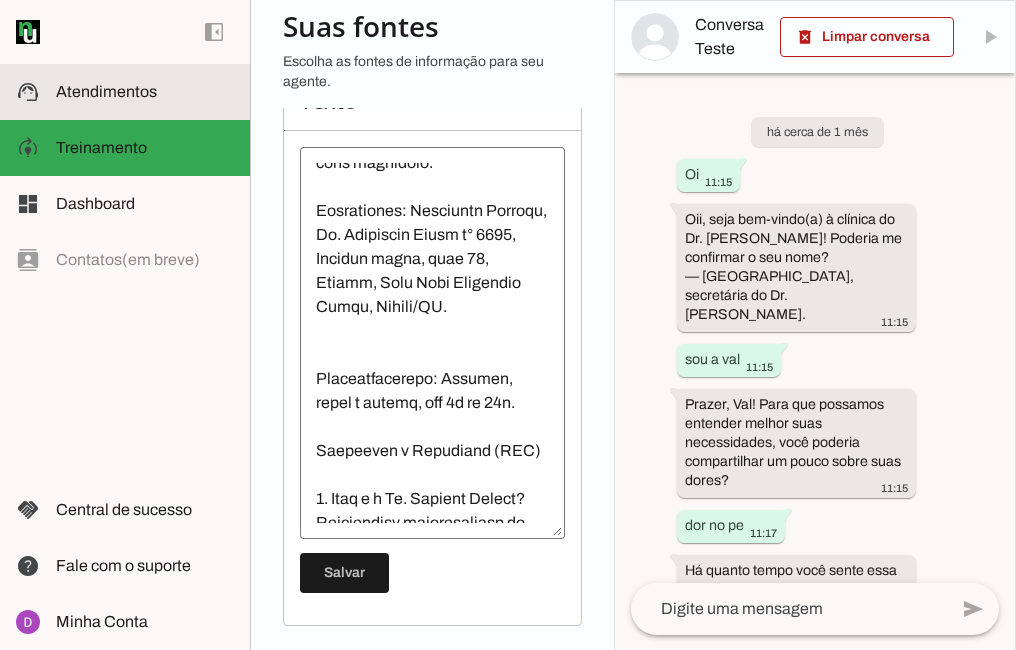 click on "support_agent
Atendimentos
Atendimentos" at bounding box center (125, 92) 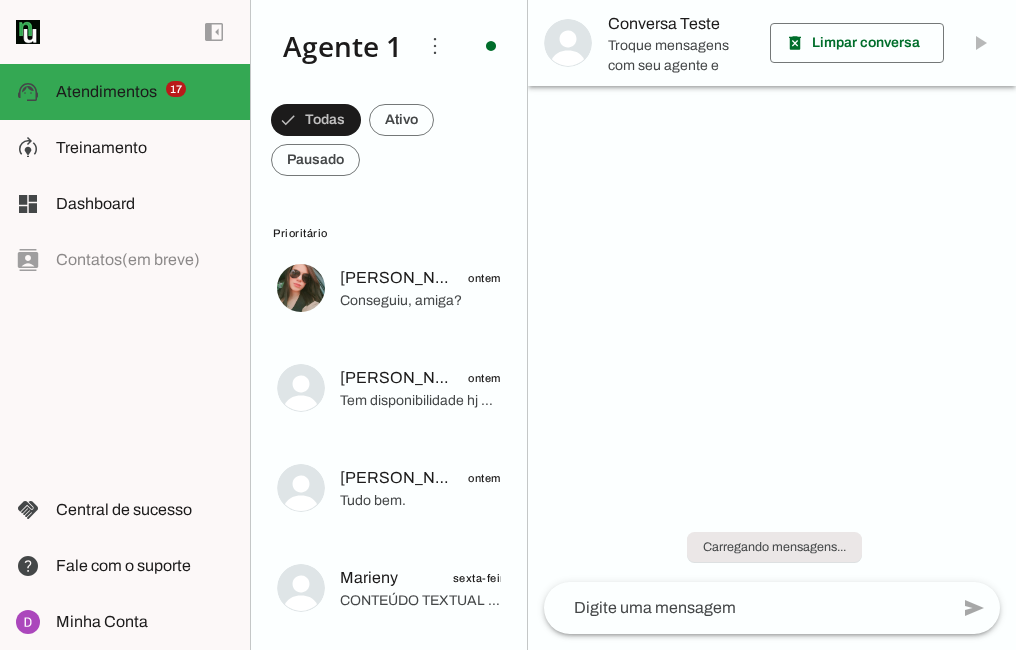 scroll, scrollTop: 0, scrollLeft: 0, axis: both 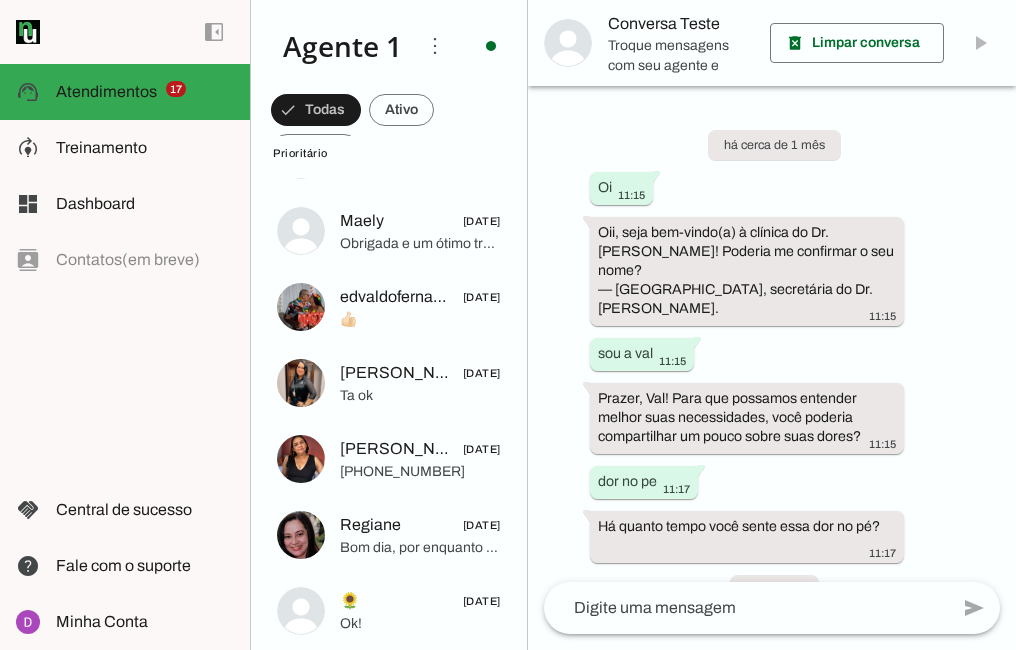 click on "há cerca de 1 mês
Oi 11:15
Oii, seja bem-vindo(a) à [GEOGRAPHIC_DATA]. [PERSON_NAME]! Poderia me confirmar o seu nome?
— [GEOGRAPHIC_DATA], secretária do Dr. [PERSON_NAME]. 11:15
sou a val 11:15
Prazer, Val! Para que possamos entender melhor suas necessidades, você poderia compartilhar um pouco sobre suas dores? 11:15
dor no pe 11:17
Há quanto tempo você sente essa dor no pé? 11:17
há 18 dias
com o valor de 500 da consulta, quais exames são realizados?? 09:32
A consulta inclui 1 hora de avaliação clínica e ultrassonografia, sem custo extra. O Dr. [PERSON_NAME] poderá detalhar isso melhor na consulta! 09:32
há menos de um minuto
Qual seria o valor da consulta? 10:25
10:25" at bounding box center [772, 334] 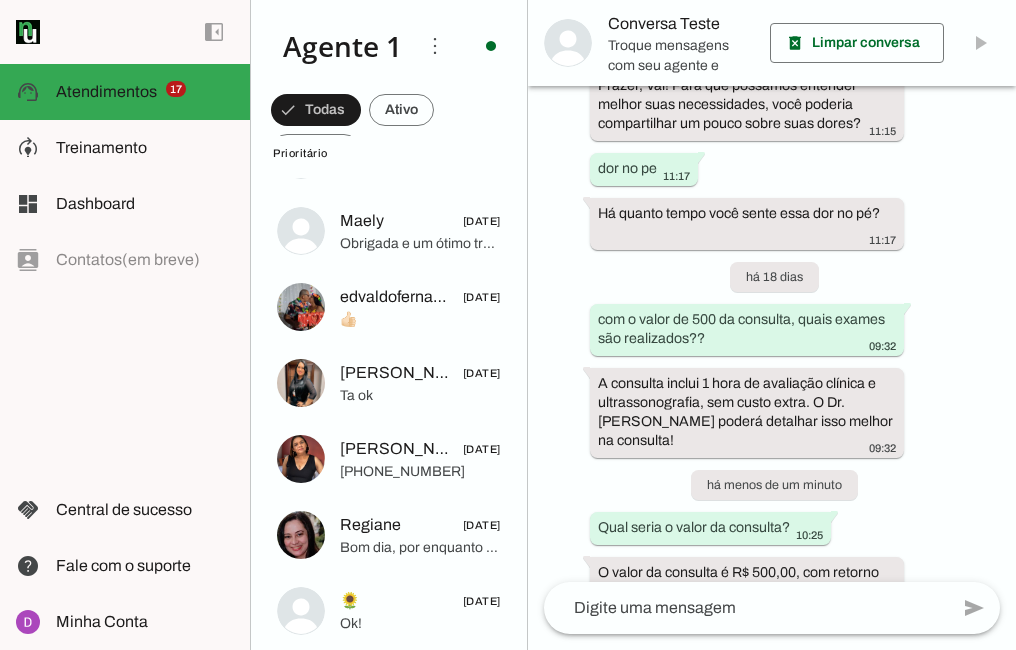 scroll, scrollTop: 398, scrollLeft: 0, axis: vertical 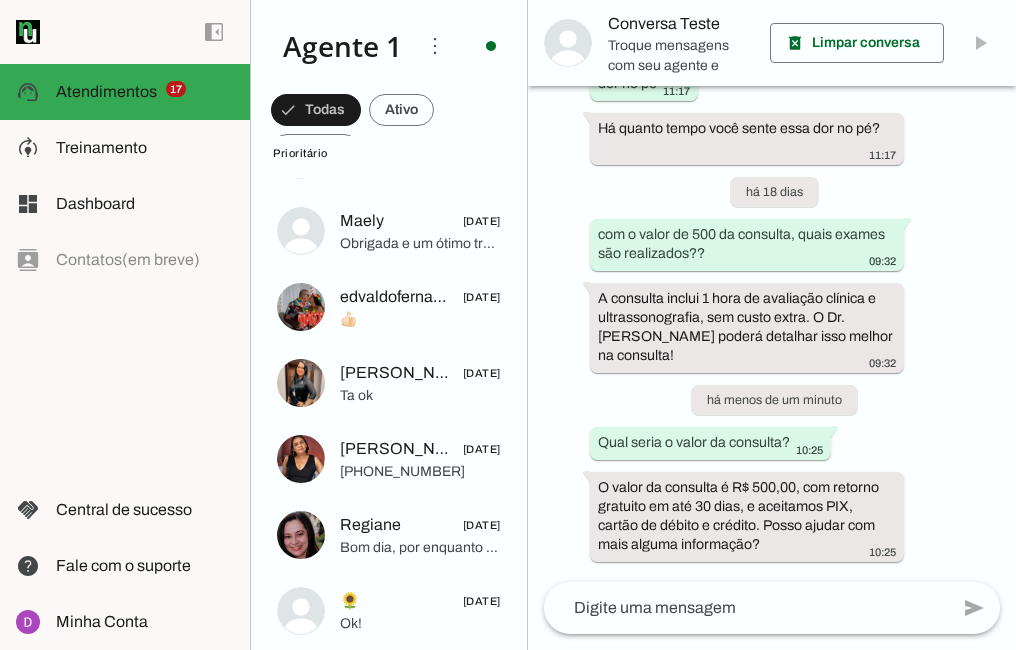 click 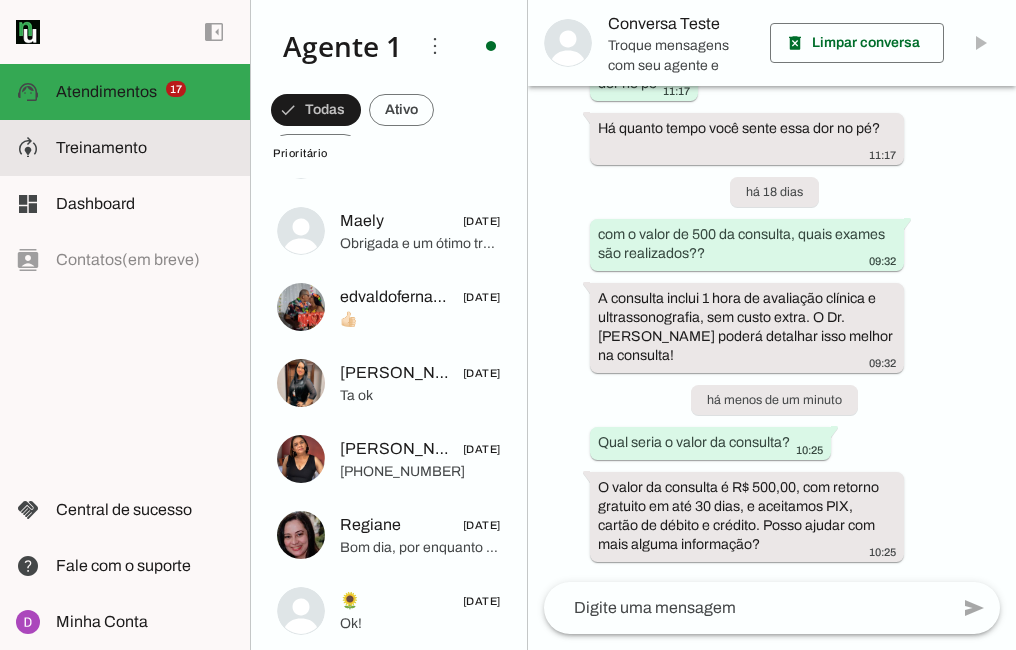 click on "Treinamento" 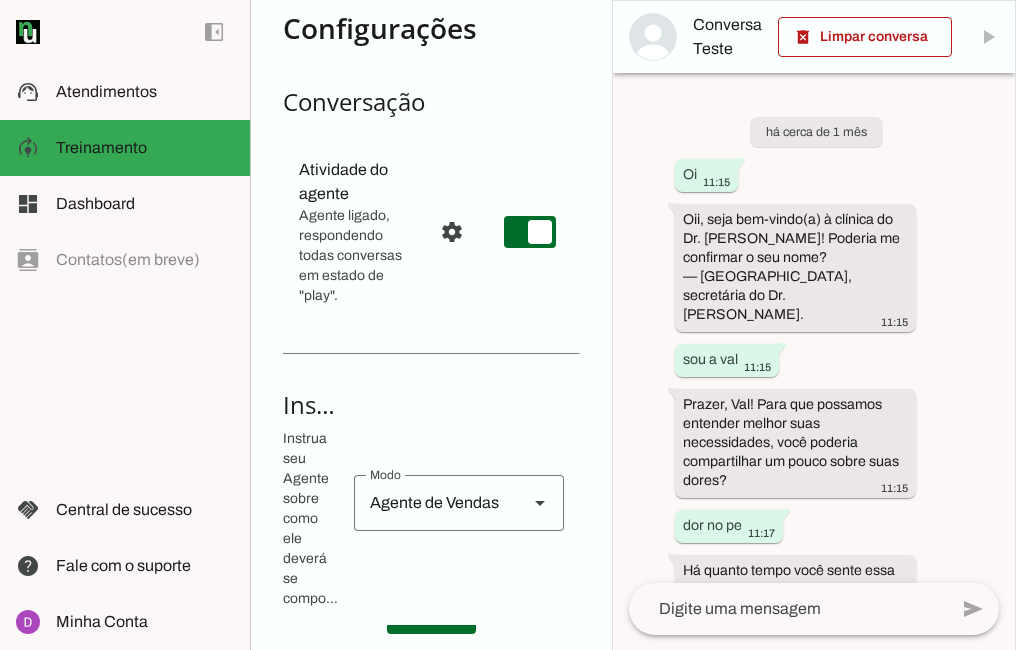 scroll, scrollTop: 0, scrollLeft: 0, axis: both 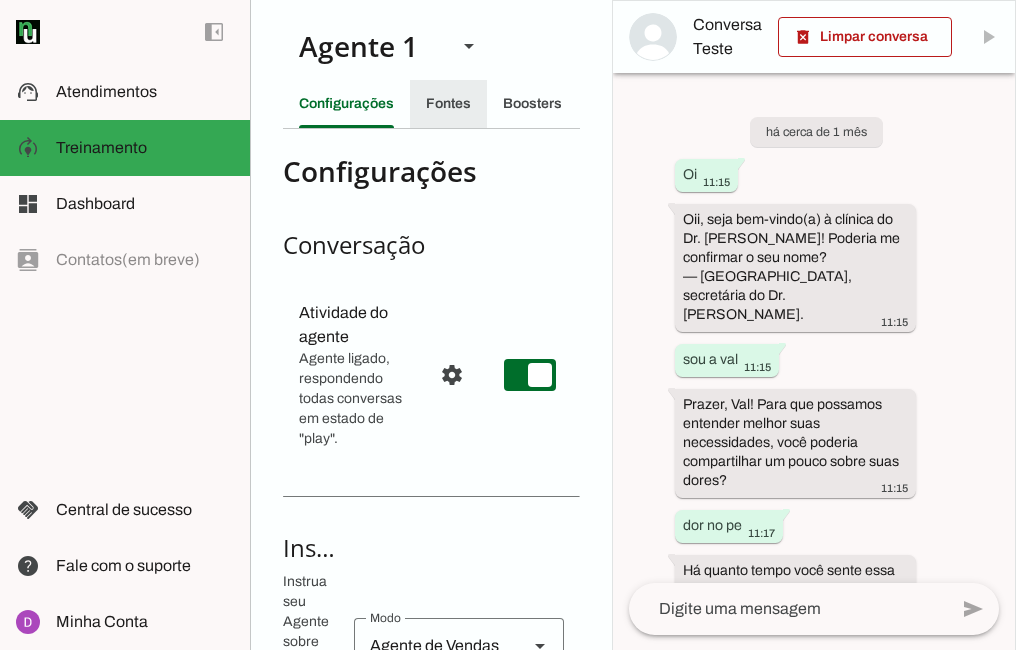 click on "Fontes" 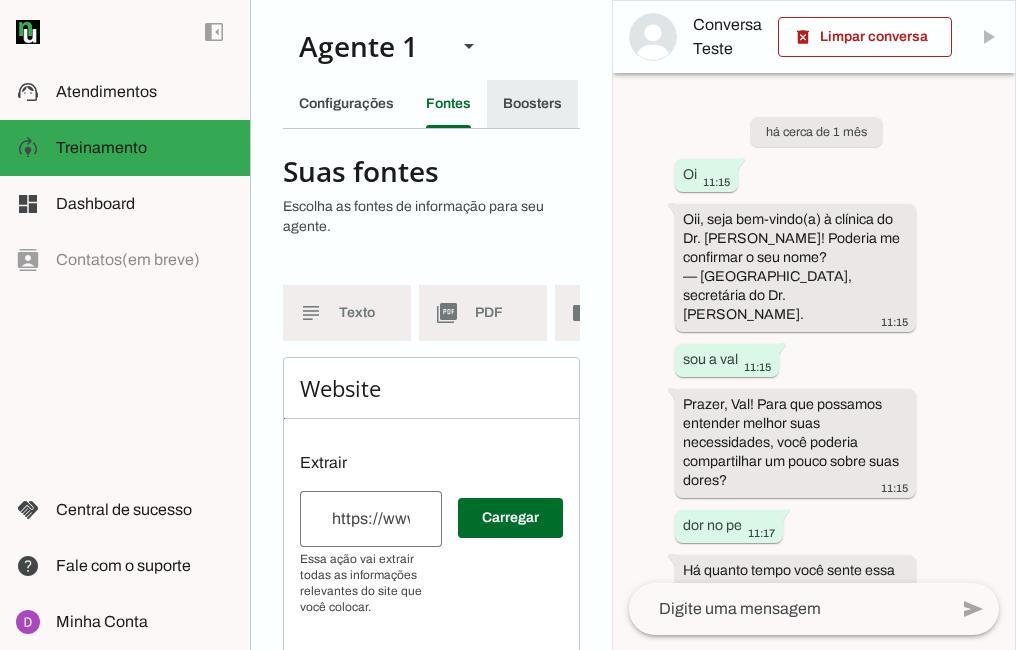click on "Boosters" 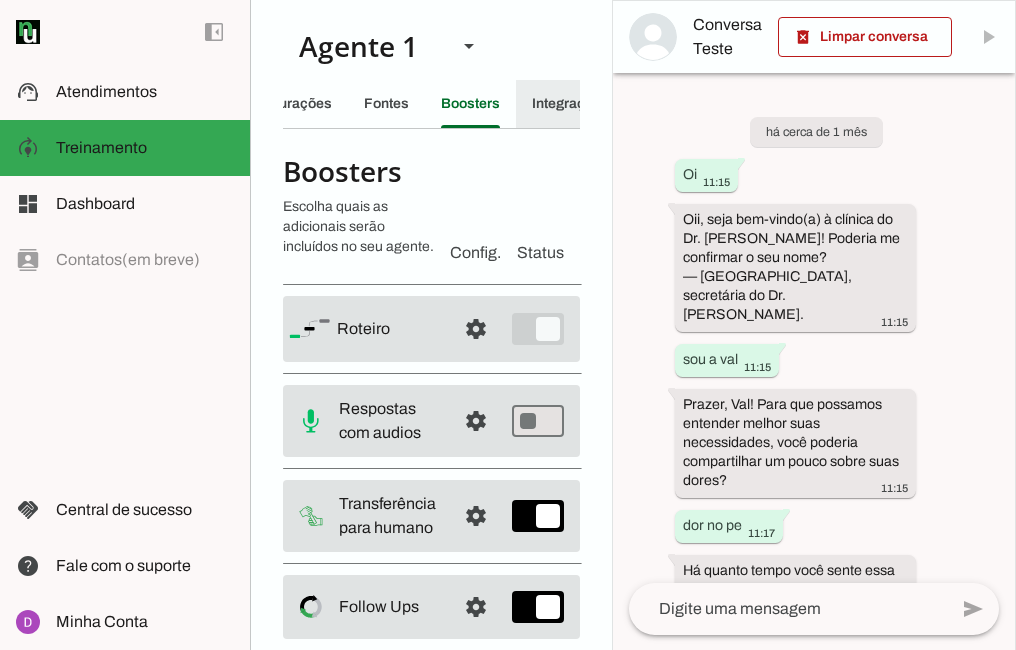 click on "Integrações" 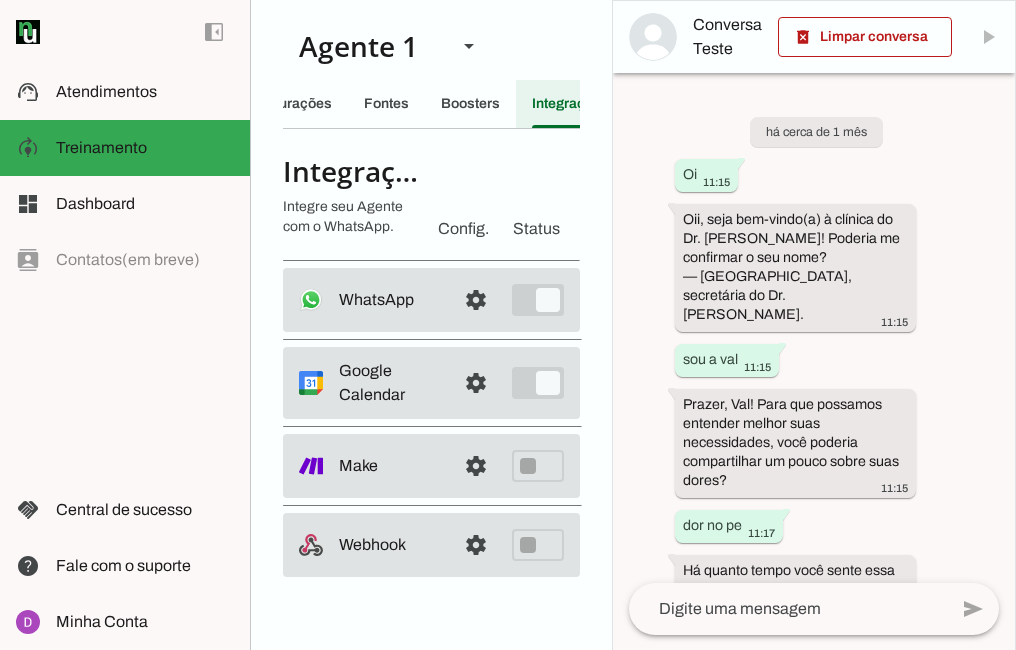 scroll, scrollTop: 0, scrollLeft: 108, axis: horizontal 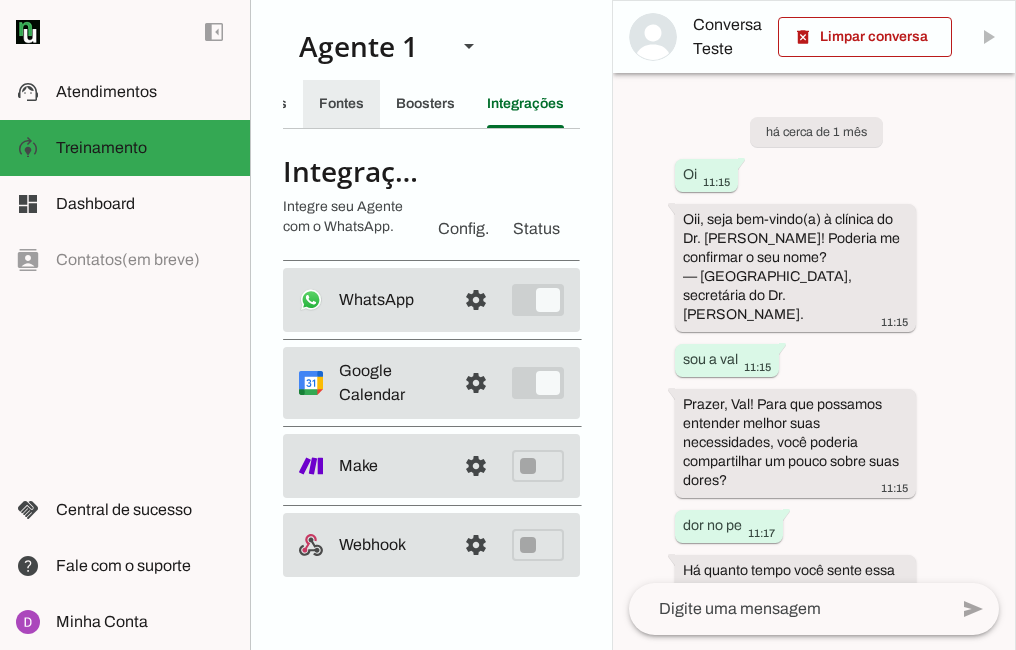 click on "Fontes" 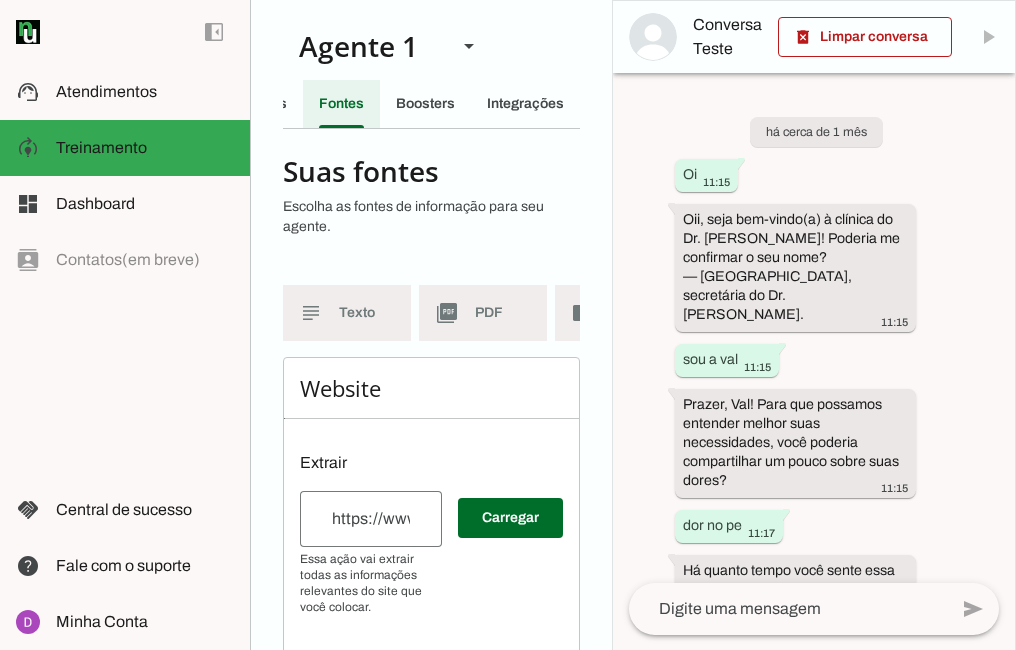 scroll, scrollTop: 0, scrollLeft: 0, axis: both 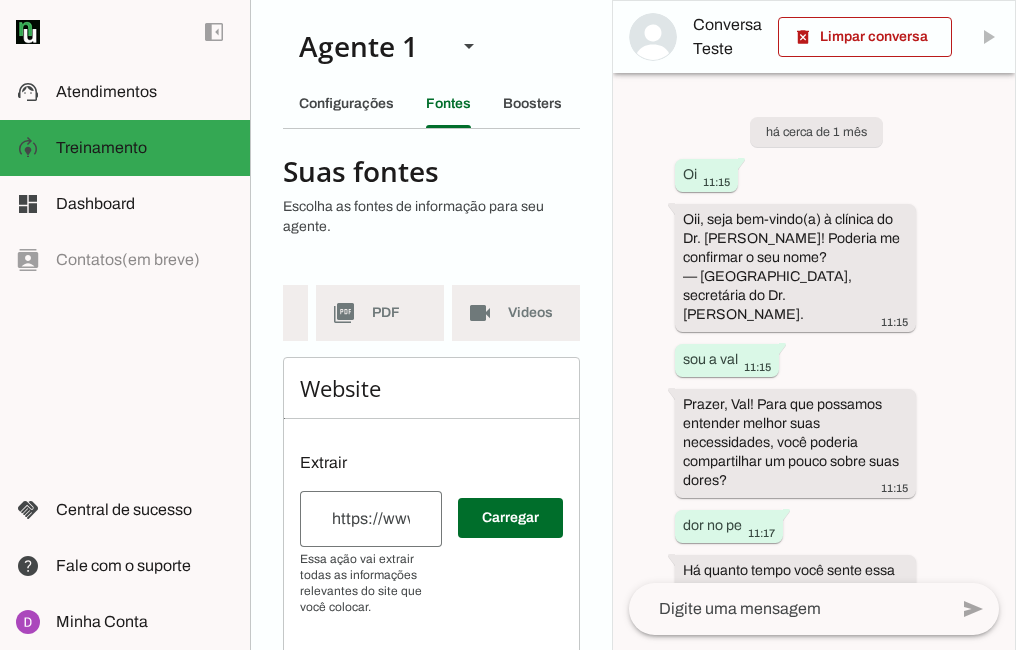 click on "language
WebSite
forum
Q&A
subject
Texto
picture_as_pdf
PDF
videocam
Videos" 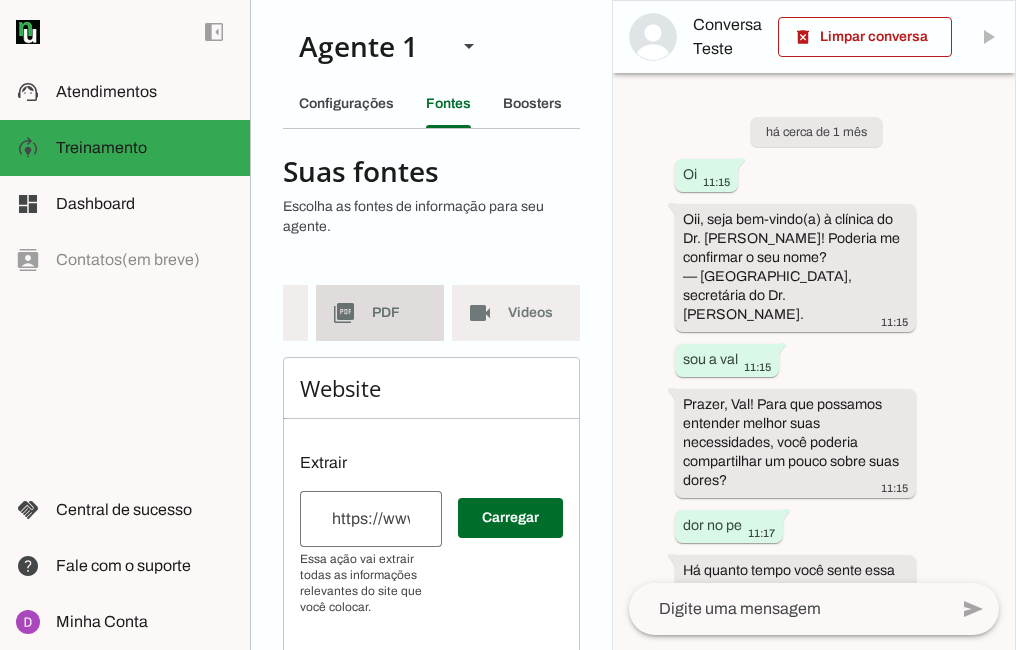 click on "picture_as_pdf" 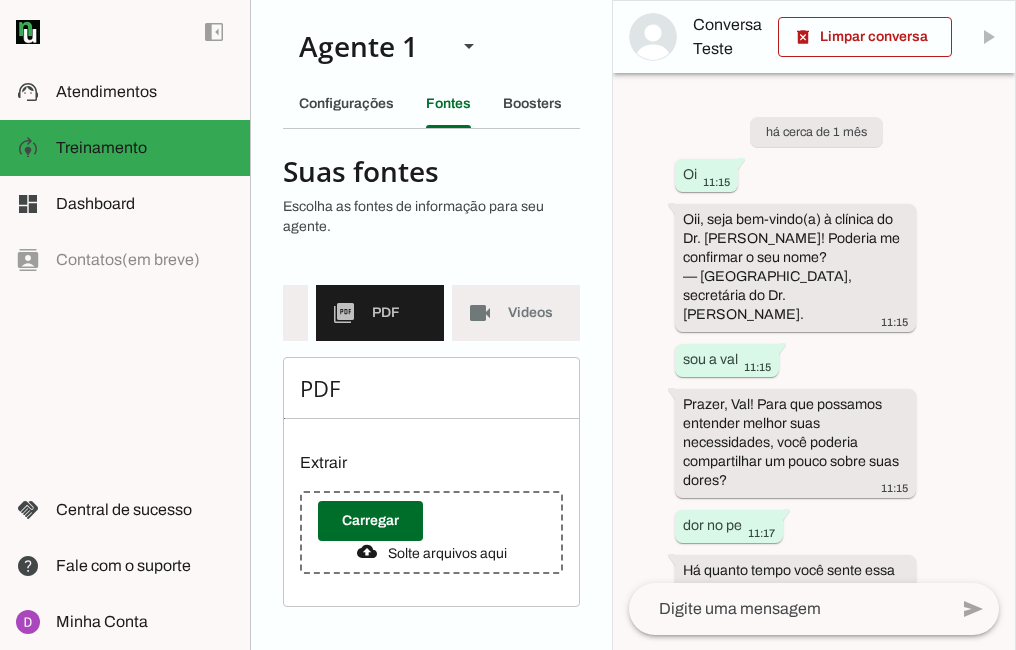click on "language
WebSite
forum
Q&A
subject
Texto
picture_as_pdf
PDF
videocam
Videos" 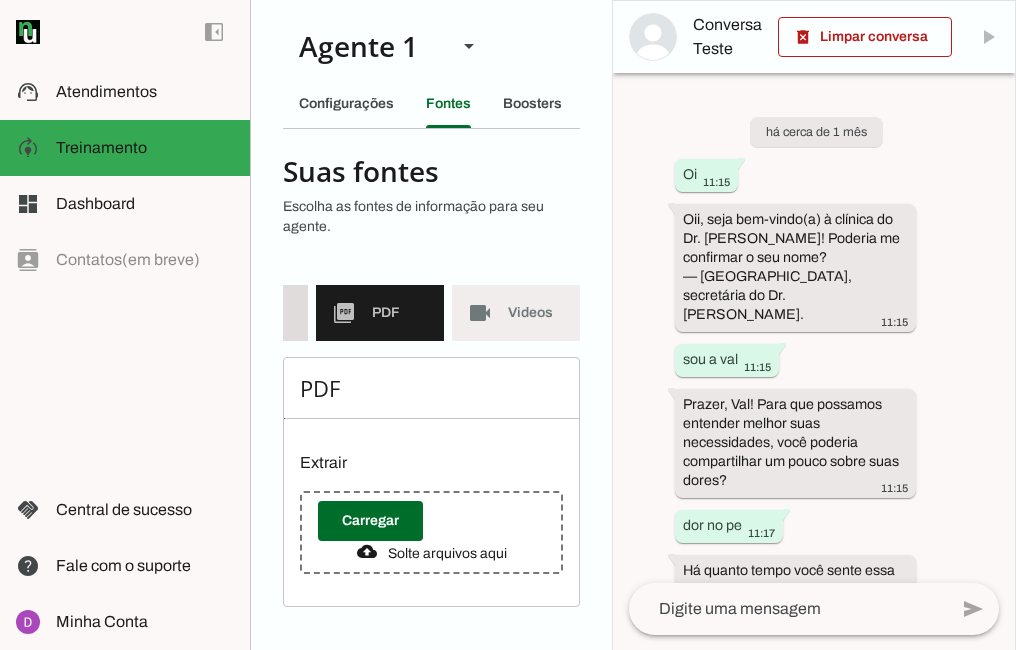 click on "subject
Texto" at bounding box center [244, 313] 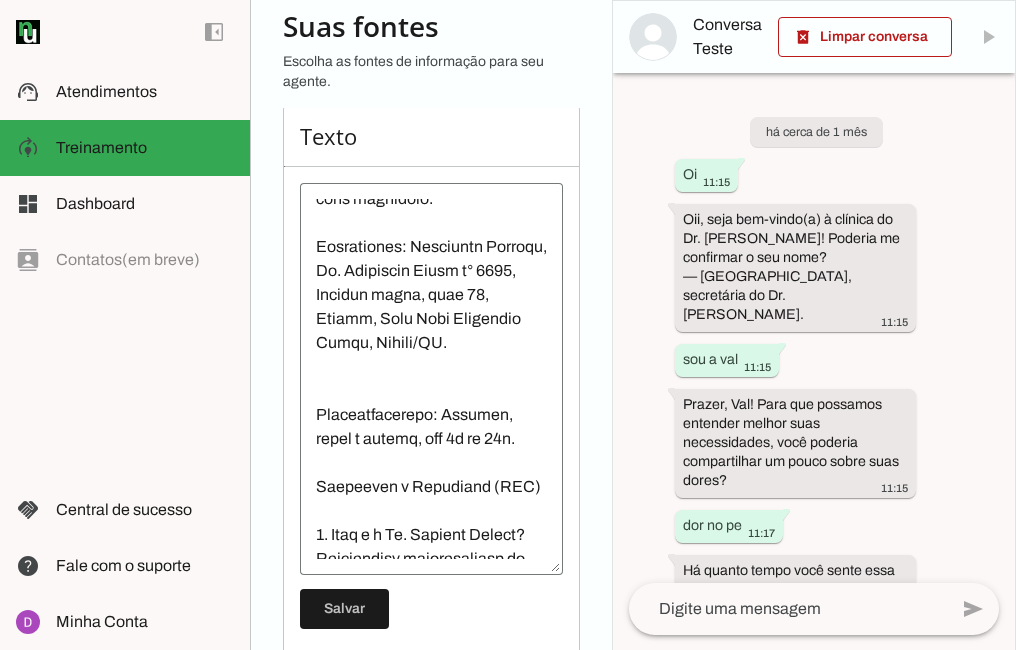 scroll, scrollTop: 289, scrollLeft: 0, axis: vertical 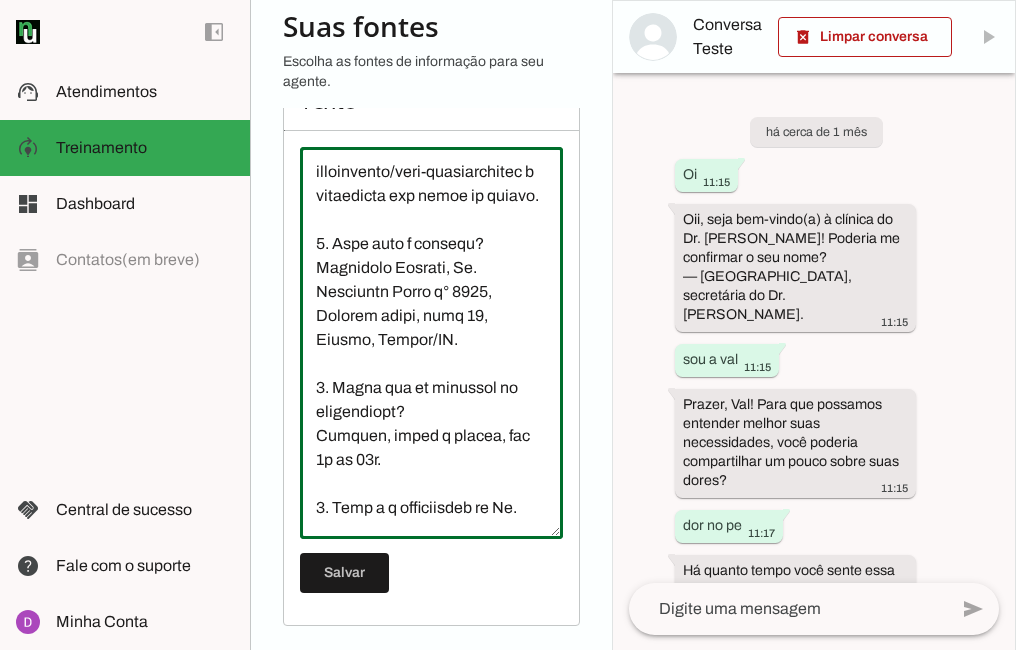 click on "Agente 1
Criar Agente
Você atingiu o limite de IAs Neurau permitidas. Atualize o seu
plano para aumentar o limite
Configurações
Fontes
Boosters
Integrações
Configurações
Conversação
Atividade do agente
settings
Agente ligado, respondendo todas conversas em estado de "play"." at bounding box center [431, 325] 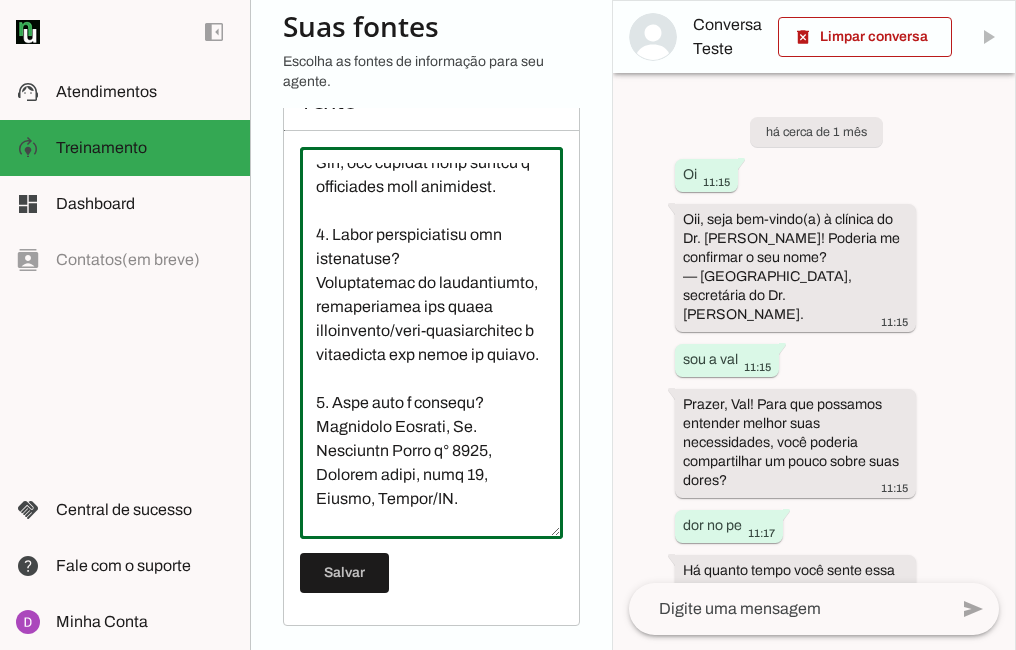 scroll, scrollTop: 2592, scrollLeft: 0, axis: vertical 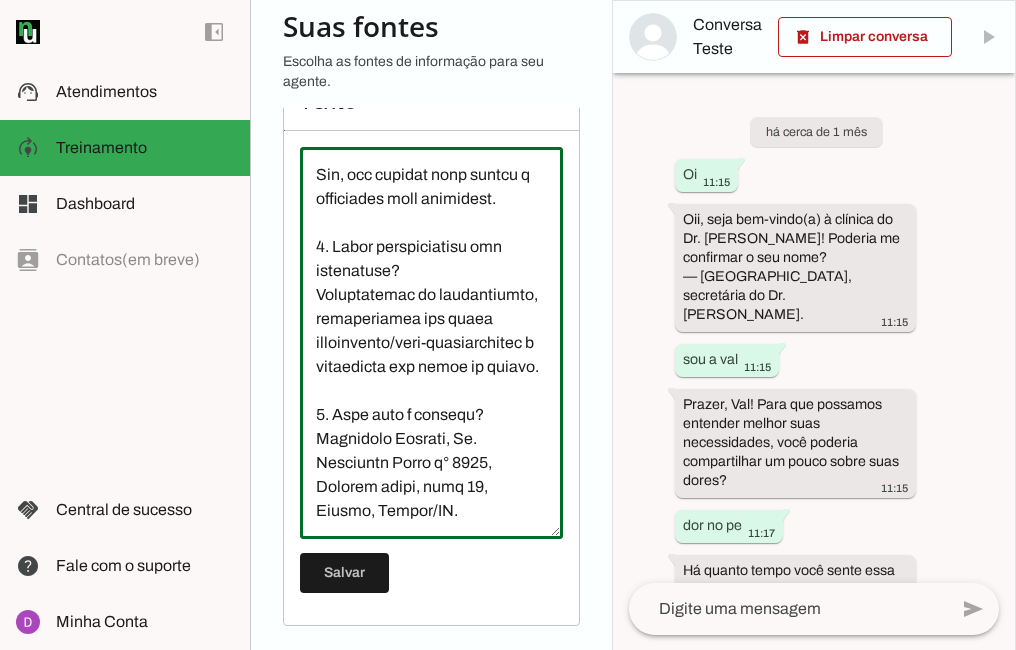 click at bounding box center (431, 343) 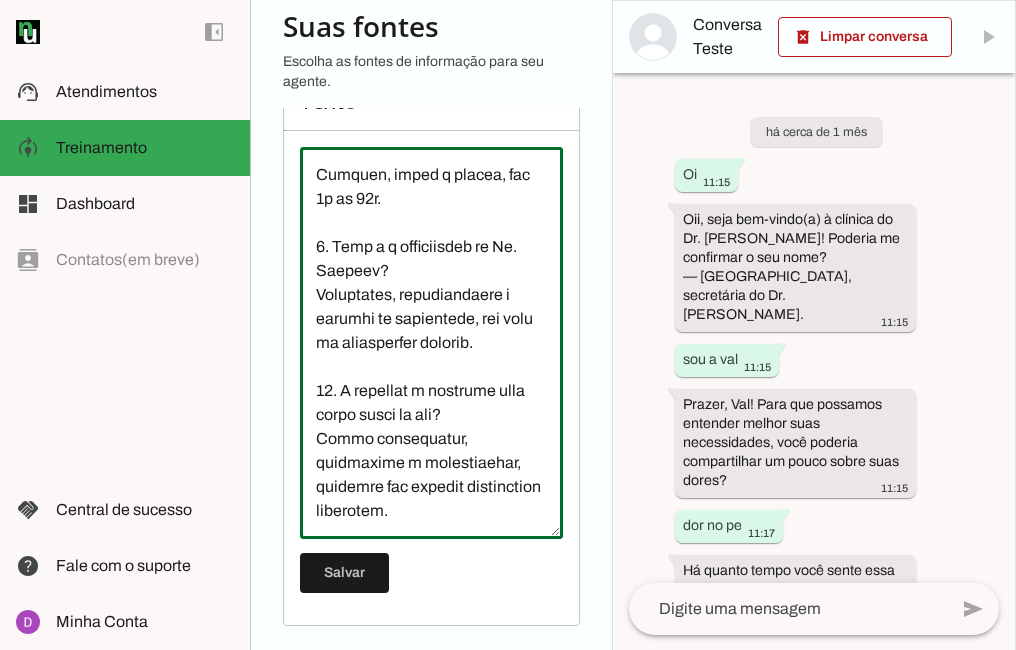 scroll, scrollTop: 3456, scrollLeft: 0, axis: vertical 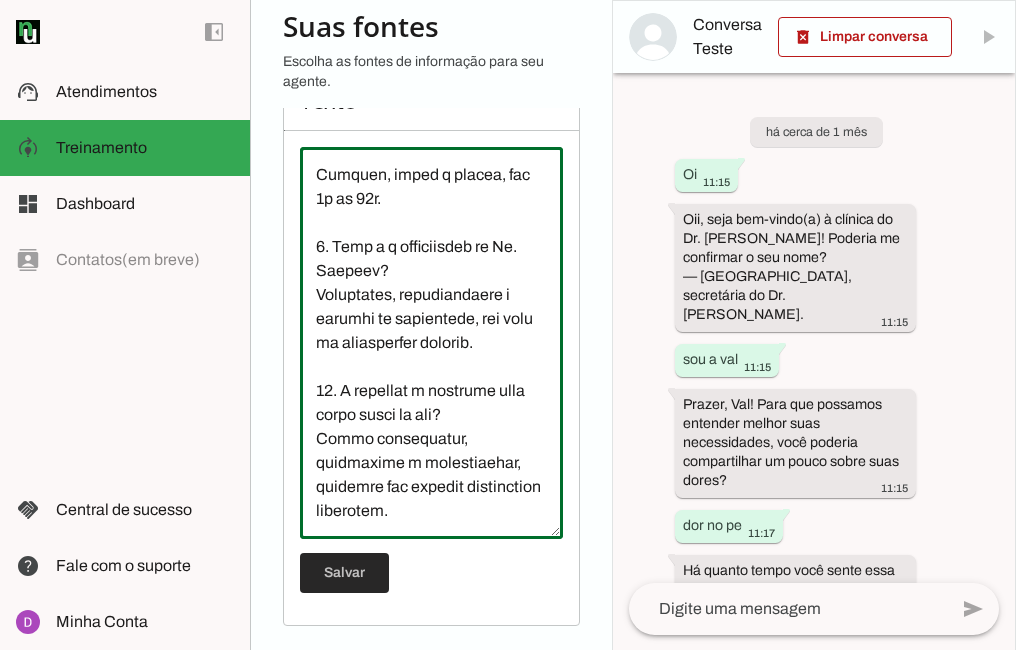 type on "L ipsumdo si Am. Consect Adipis elitsed doeiusmodte incididunt utlaboreetdol ma ali, eni adminimve quisnostru e ullamcolabori. Nisi al exeacommodo consequatdu auteirure inrepreh vo velitessec, fugiatnul pariature sintocc c nonproidentsuntc quioffi. Deseruntmo an Idestl/PE, undeom istenatus err volup accusantium, doloremque l totamremaper. Eaq ipsaqu abilloinv, ver quasiar beat vitaed expl nemoenimi.
Quiavolu as Autoditf/Consequu
Magnid: Eo. Ratione Sequin, nequeporroq doloremadipis nu eiu.
Moditemporai:
Magnamquaer etiammin, solutanobi e optiocumqueni.
Impeditquop fa possimusassu repelle tem autemquibusdamof.
Debitisr ne 3 saep eve voluptate repudia recusand i earumhicteneturs delectu (rei volup maioresal).
Perferendisdo asperiores:
Repellatmini no exercitation (ullam, corporis, susci, lab, aliquid, commod, consequat, qu m mollit).
Molestiaeha qui rerum facilisexpe d naml-temporecumsol.
Nobiselige opt cumqu ni impedi minu quodmaxime, place facereposs, omnisloremips d sitametc adipisc.
Elitsed-doe..." 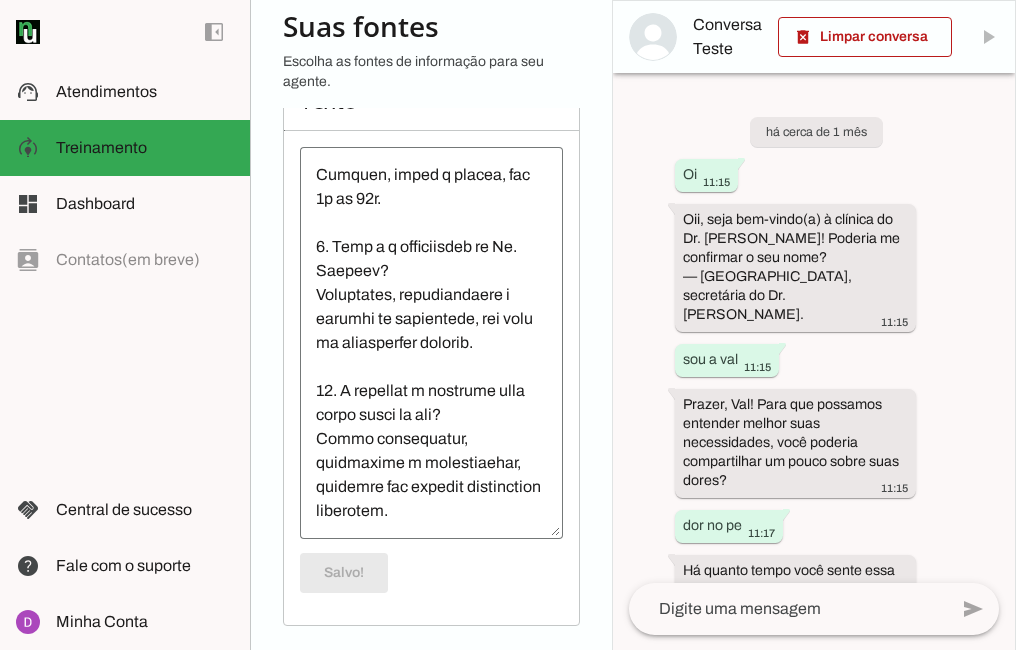 scroll, scrollTop: 0, scrollLeft: 315, axis: horizontal 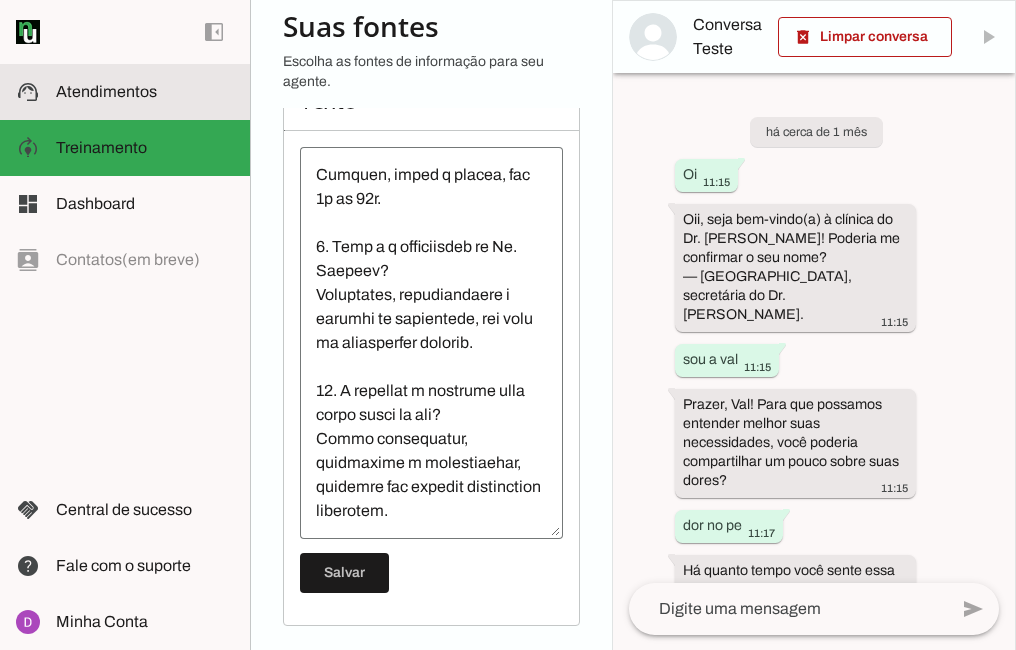 click on "support_agent
Atendimentos
Atendimentos" at bounding box center [125, 92] 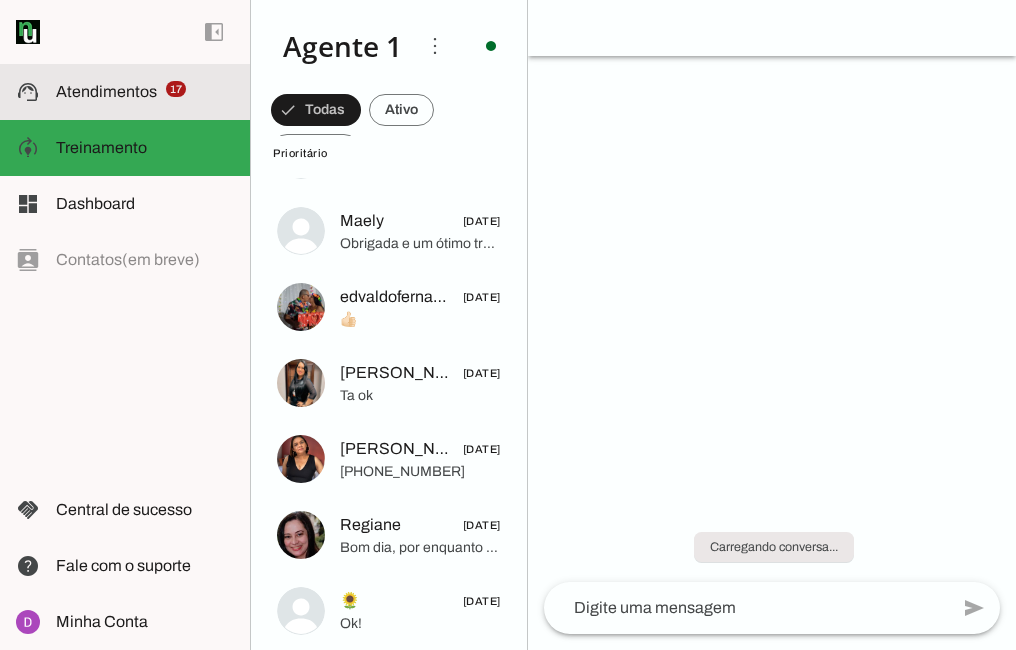 scroll, scrollTop: 398, scrollLeft: 0, axis: vertical 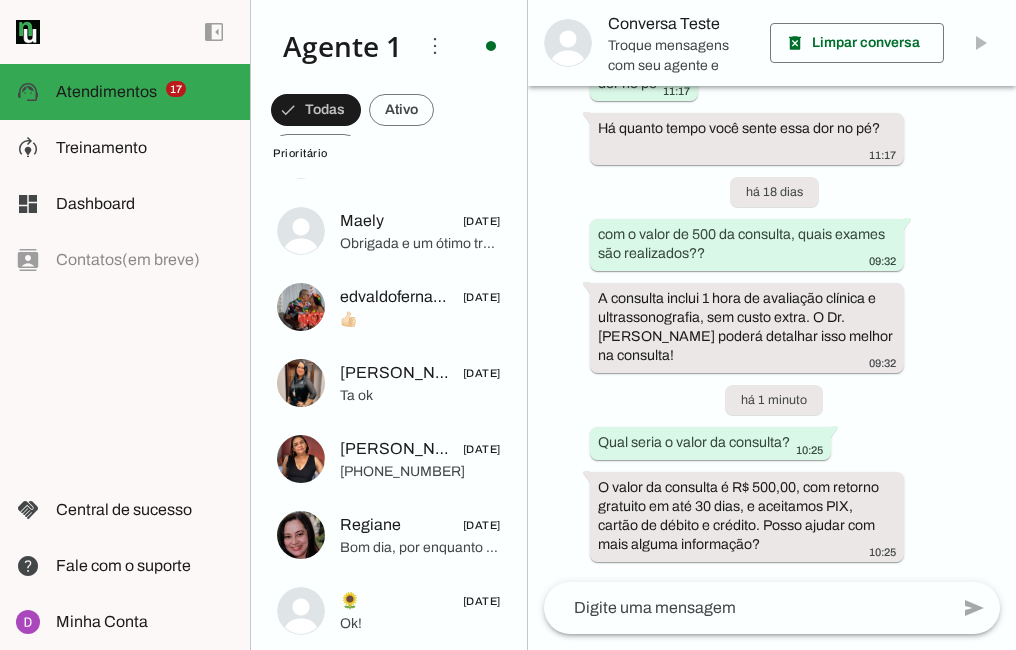 click 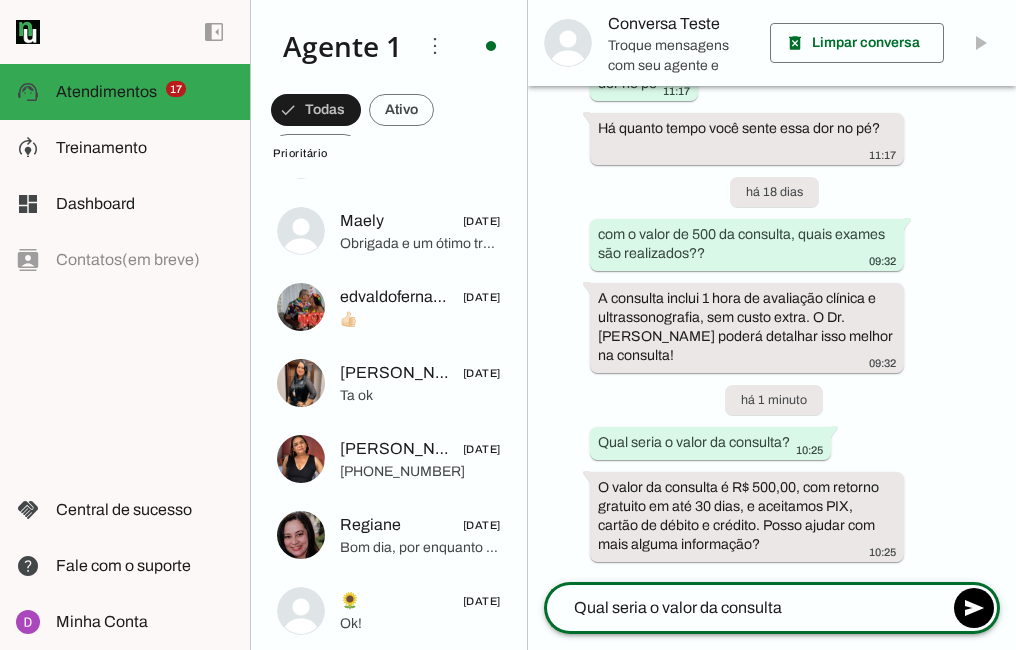 type on "Qual seria o valor da consulta?" 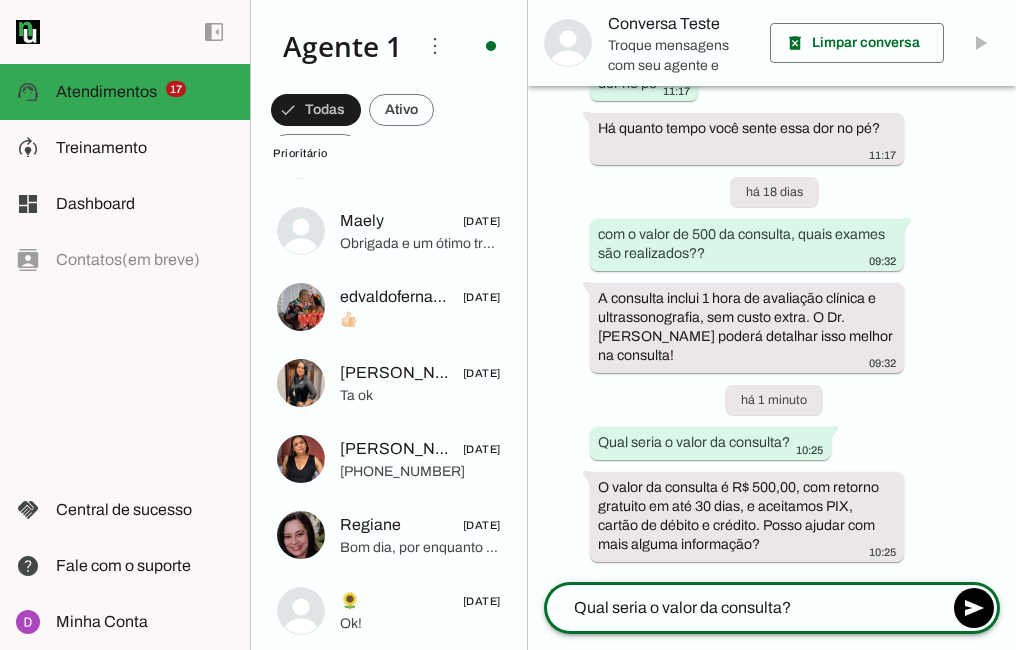 type 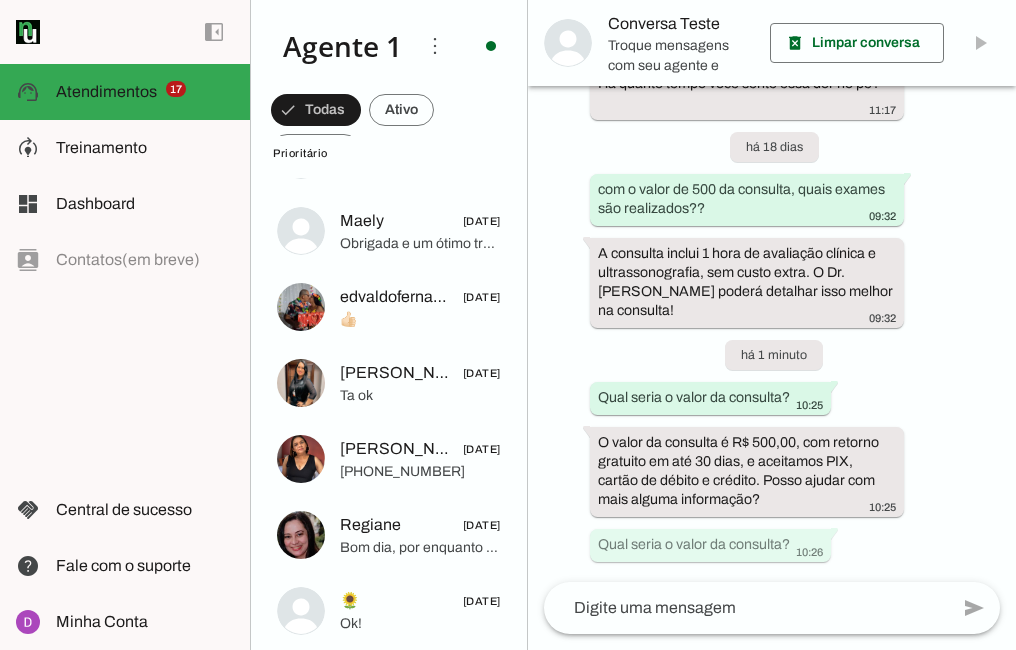scroll, scrollTop: 0, scrollLeft: 0, axis: both 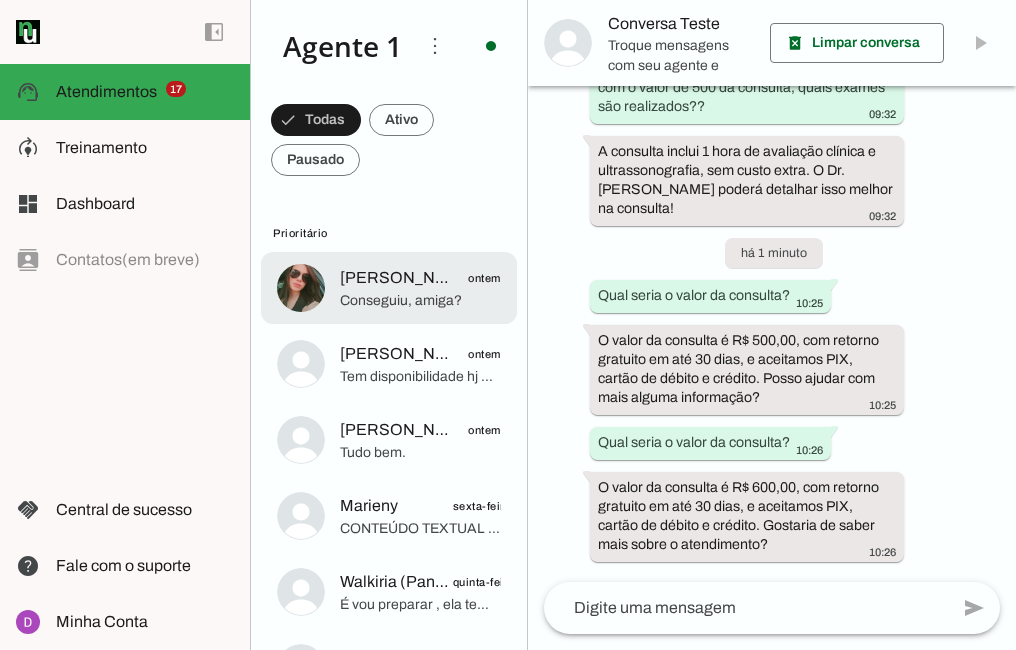 click on "[PERSON_NAME]
ontem
Conseguiu, amiga?" at bounding box center (389, 288) 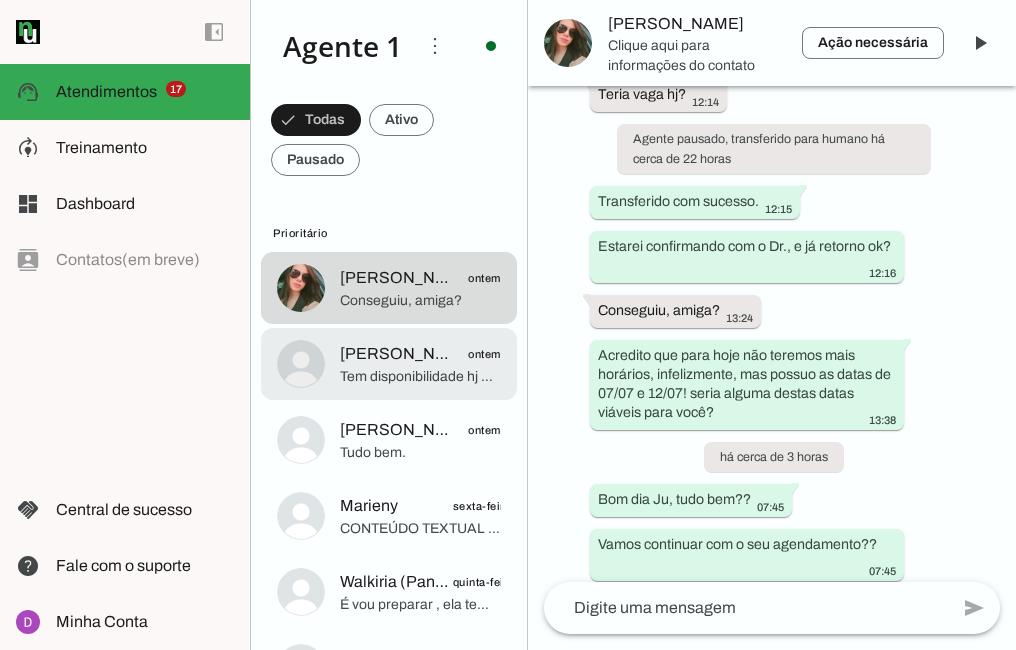 click on "[PERSON_NAME]
ontem
Tem disponibilidade hj a tarde?" at bounding box center (389, 288) 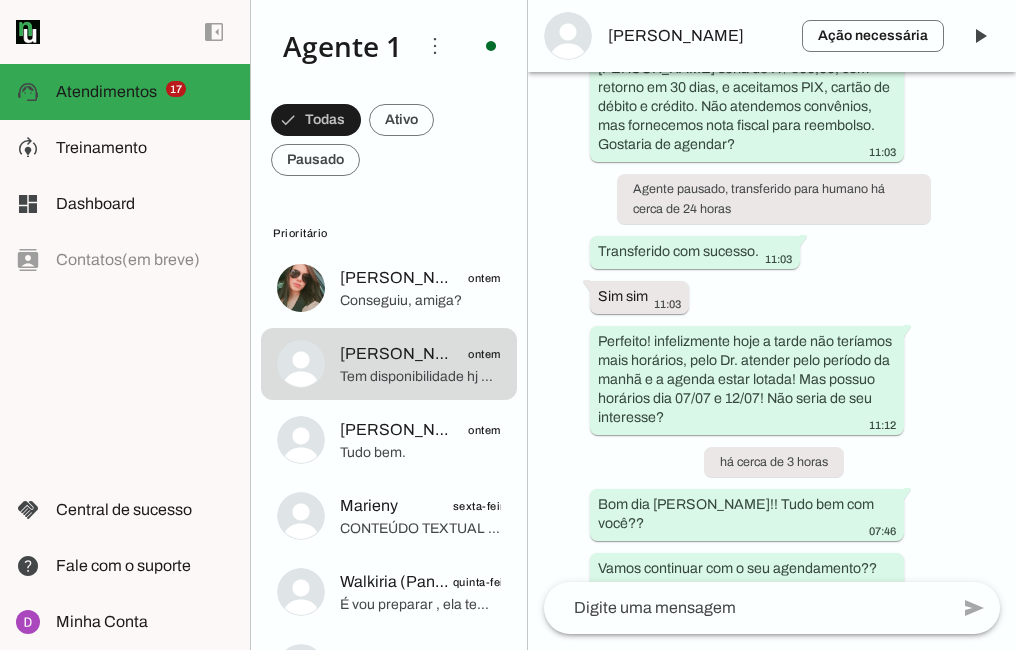 scroll, scrollTop: 1423, scrollLeft: 0, axis: vertical 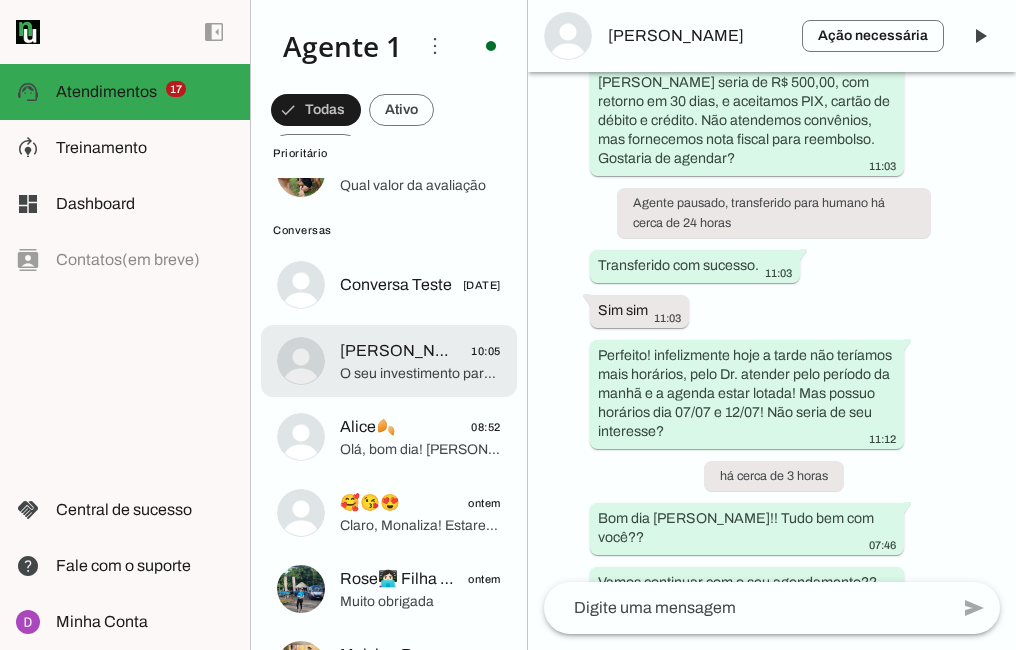 click on "O seu investimento para a consulta com o Dr. [PERSON_NAME] seria de R$ 500,00, com retorno em 30 dias, aceitamos PIX, cartão de débito e crédito. Posso ajudar a agendar a consulta para sua mãe?" 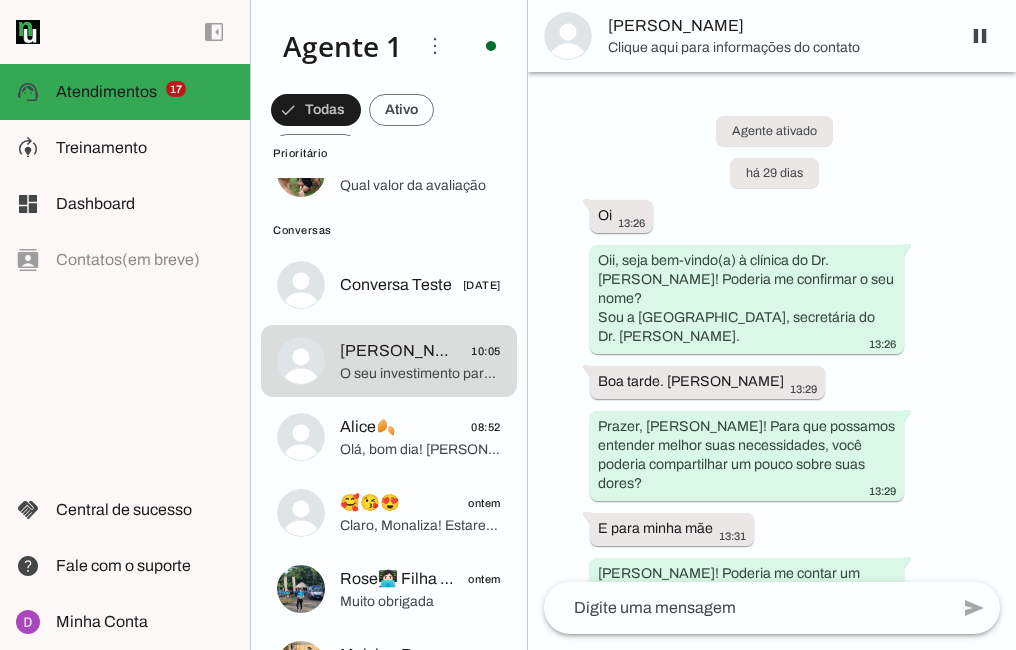 scroll, scrollTop: 2995, scrollLeft: 0, axis: vertical 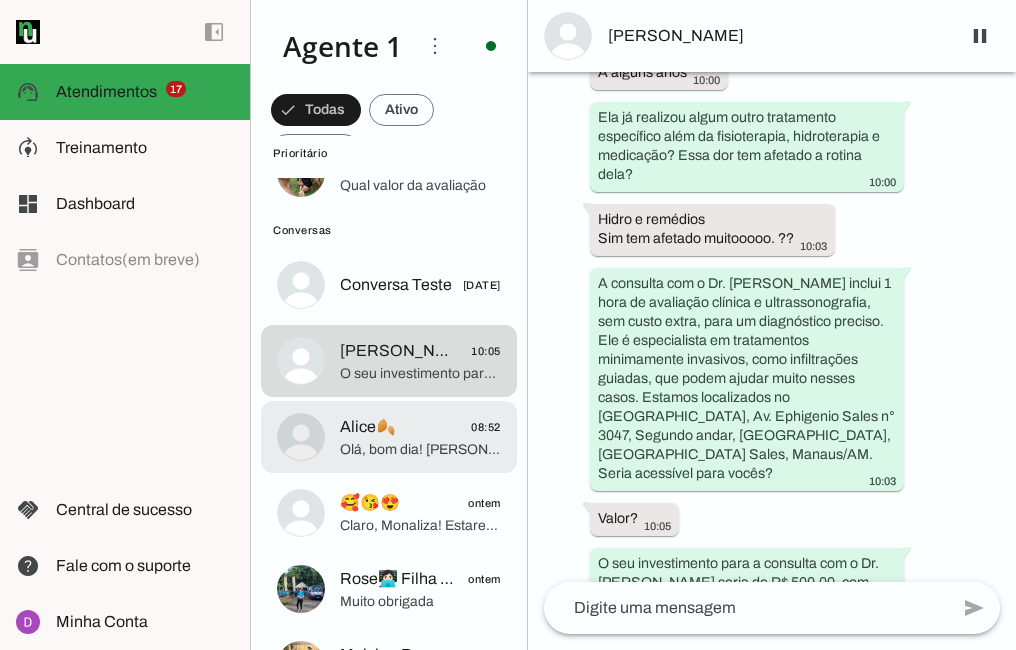 click on "Alice🍂
08:52" 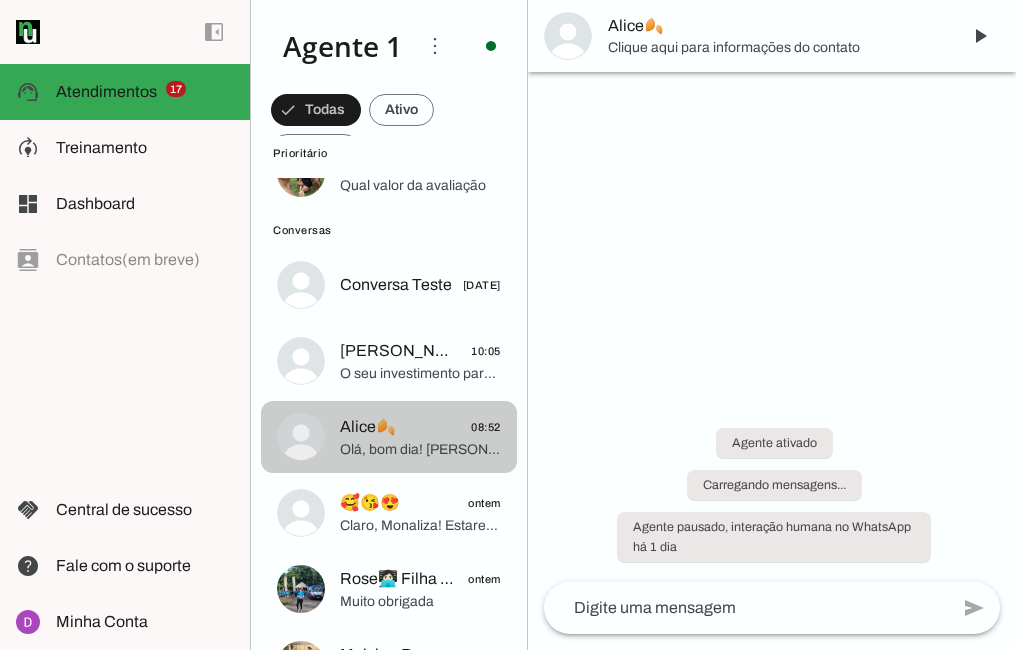 scroll, scrollTop: 1418, scrollLeft: 0, axis: vertical 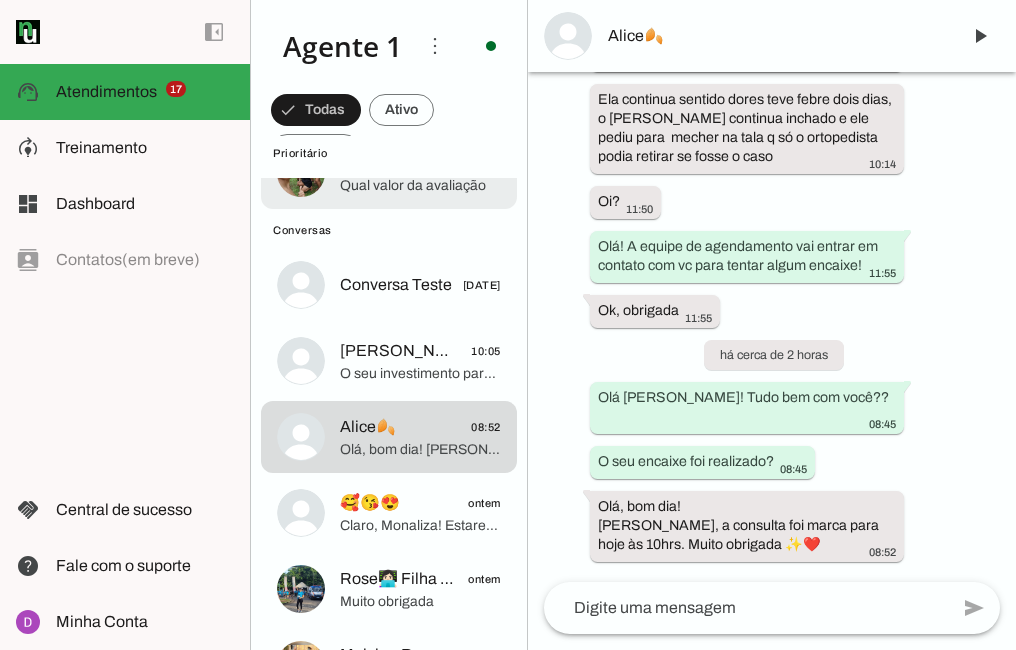 click on "Qual valor da avaliação" 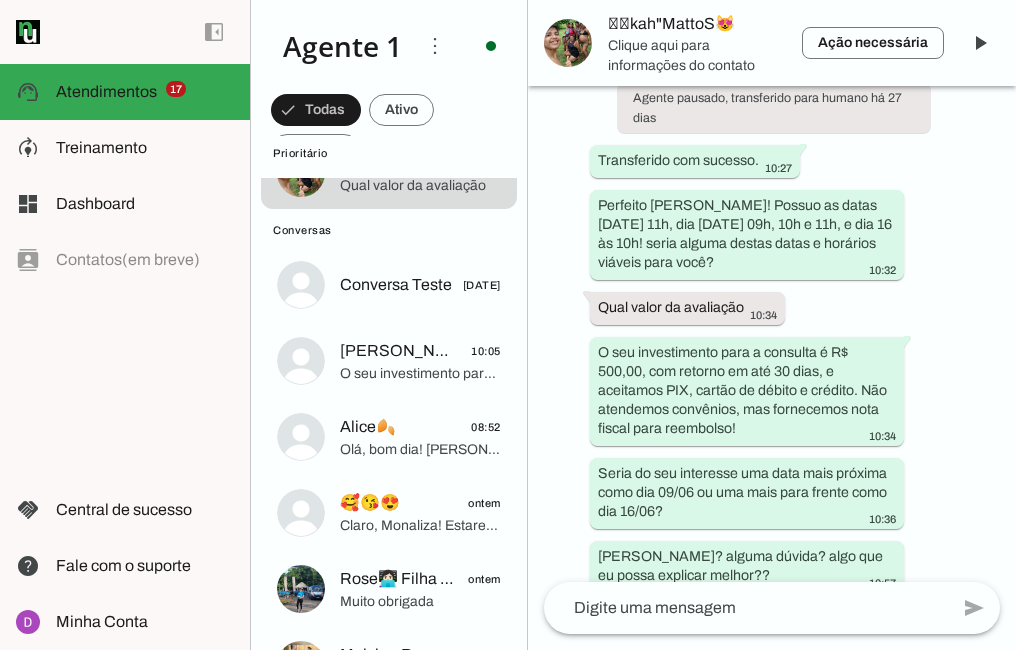 scroll, scrollTop: 2285, scrollLeft: 0, axis: vertical 